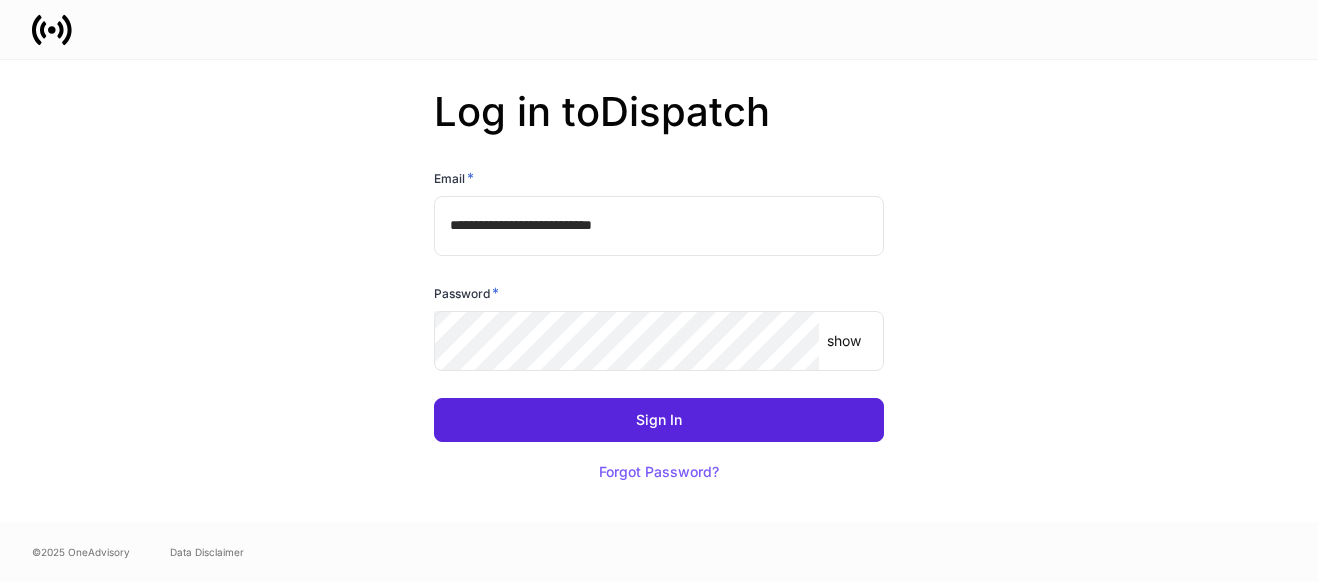 scroll, scrollTop: 0, scrollLeft: 0, axis: both 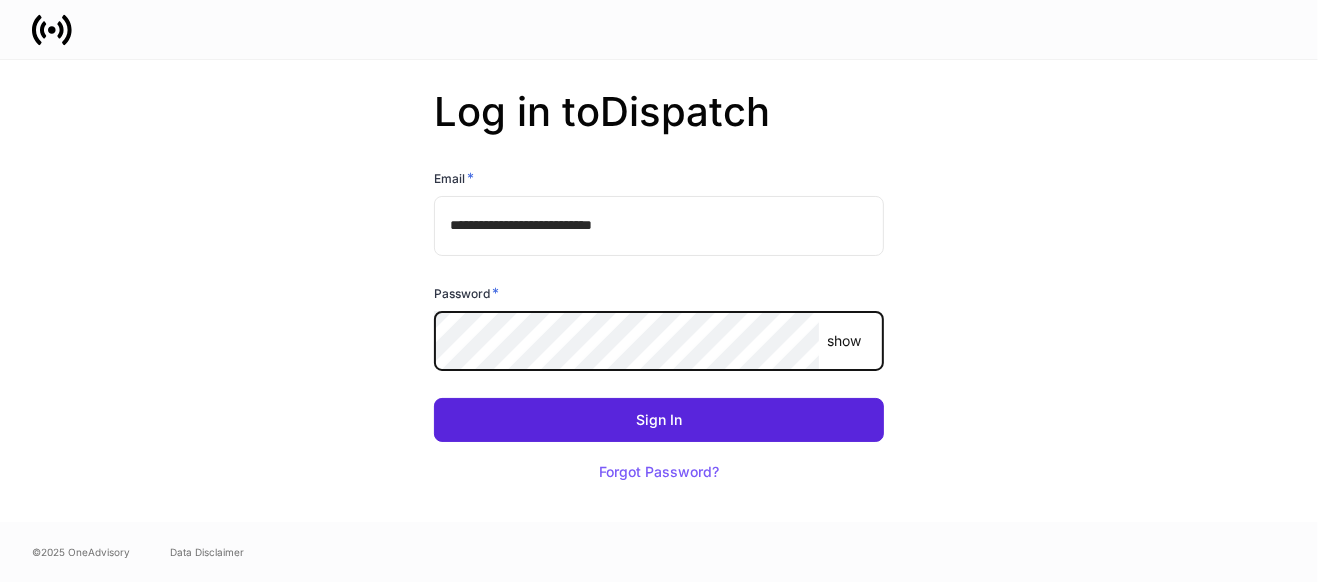 click on "Sign In" at bounding box center [659, 420] 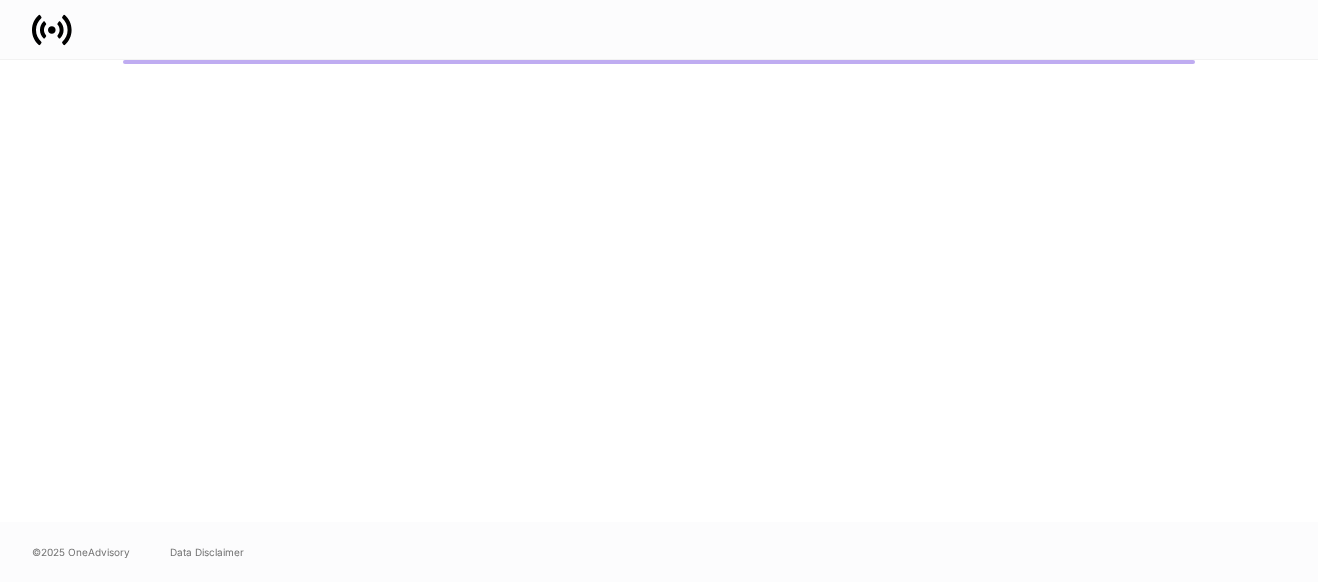 scroll, scrollTop: 0, scrollLeft: 0, axis: both 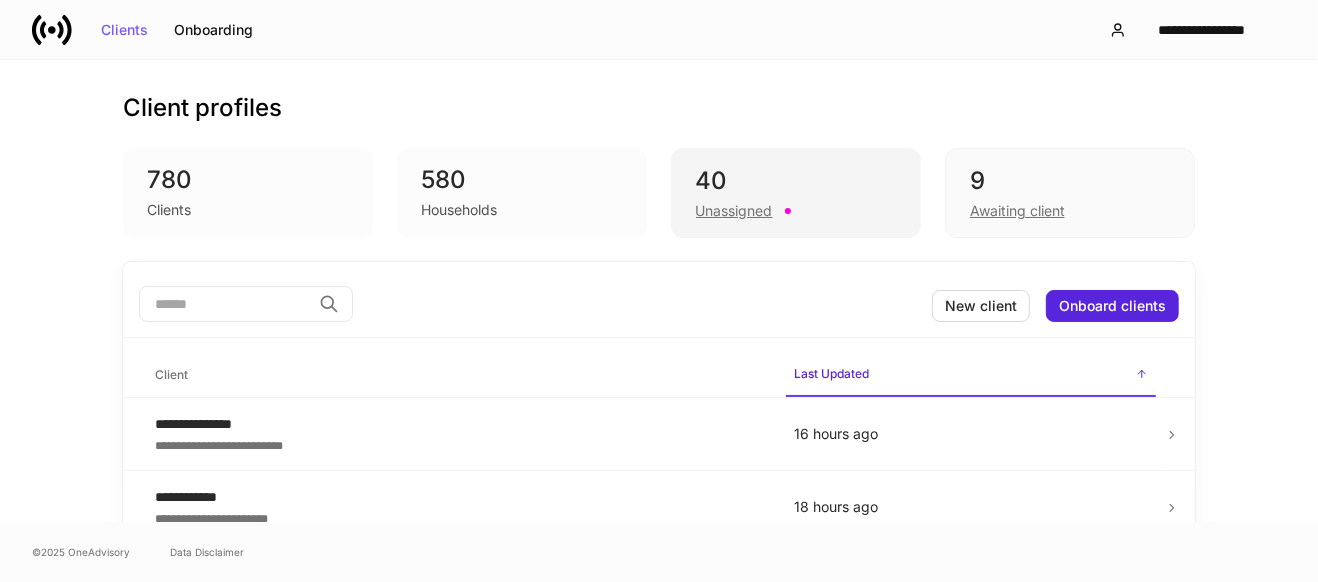 click on "40" at bounding box center [796, 181] 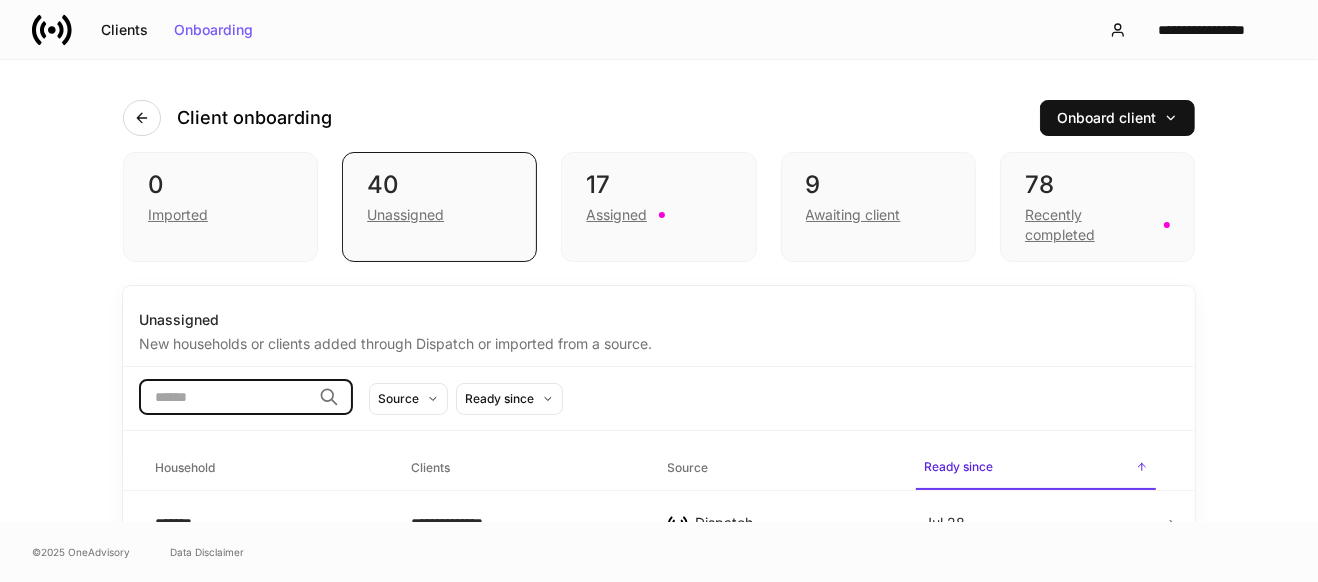 click at bounding box center (225, 397) 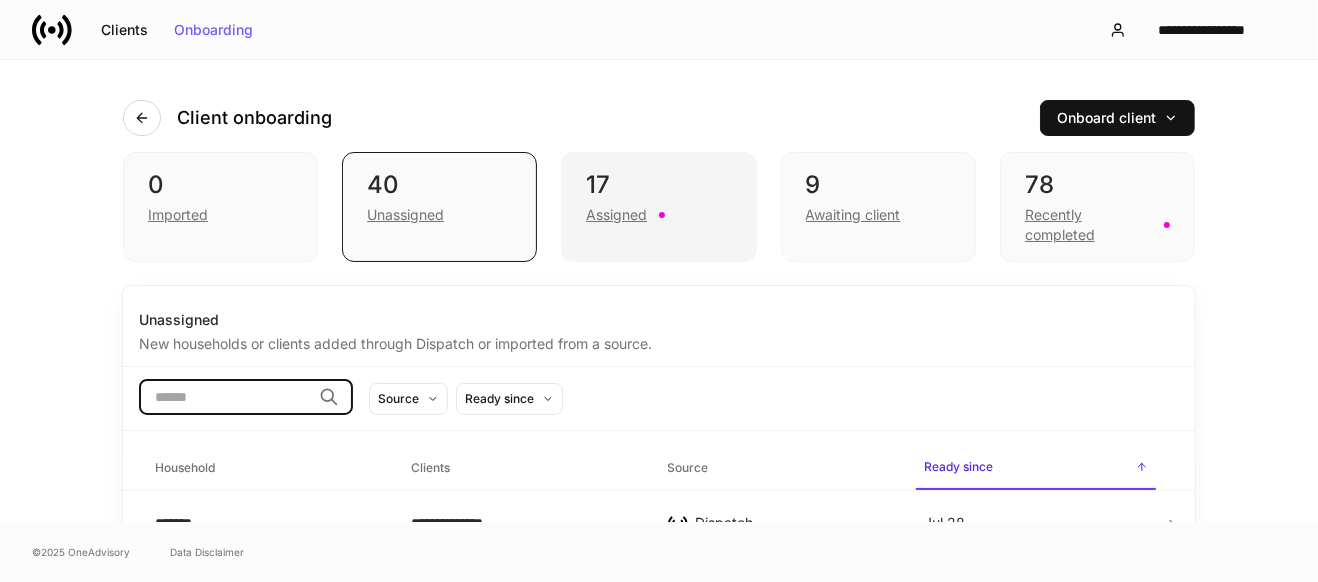 click on "17" at bounding box center [658, 185] 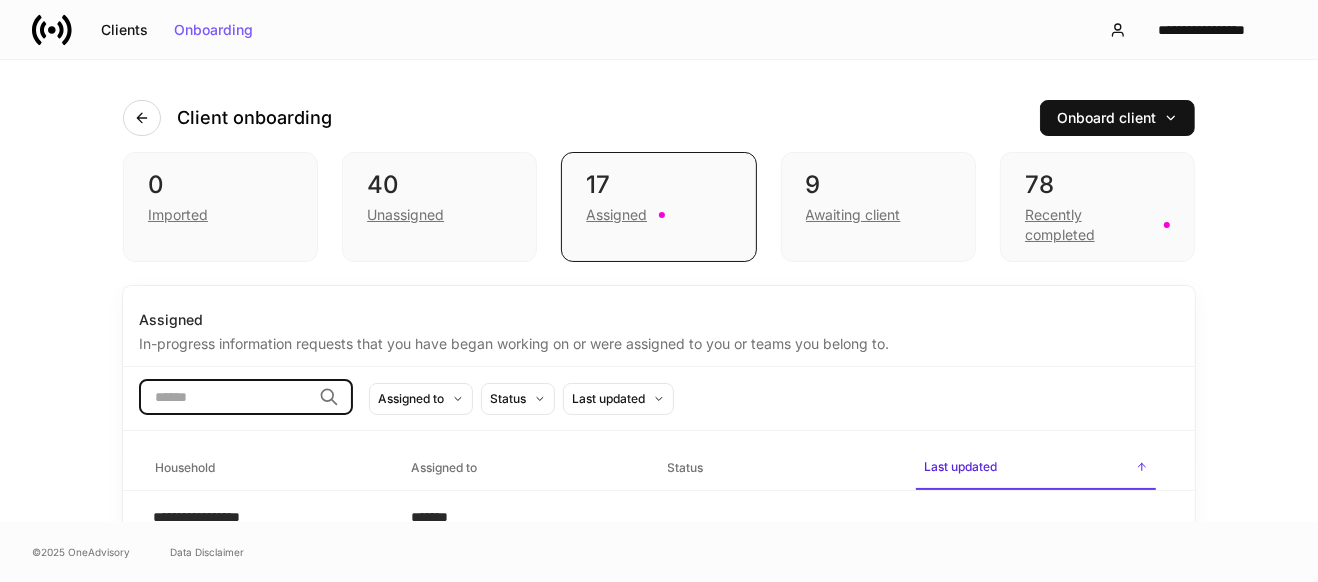 click at bounding box center (225, 397) 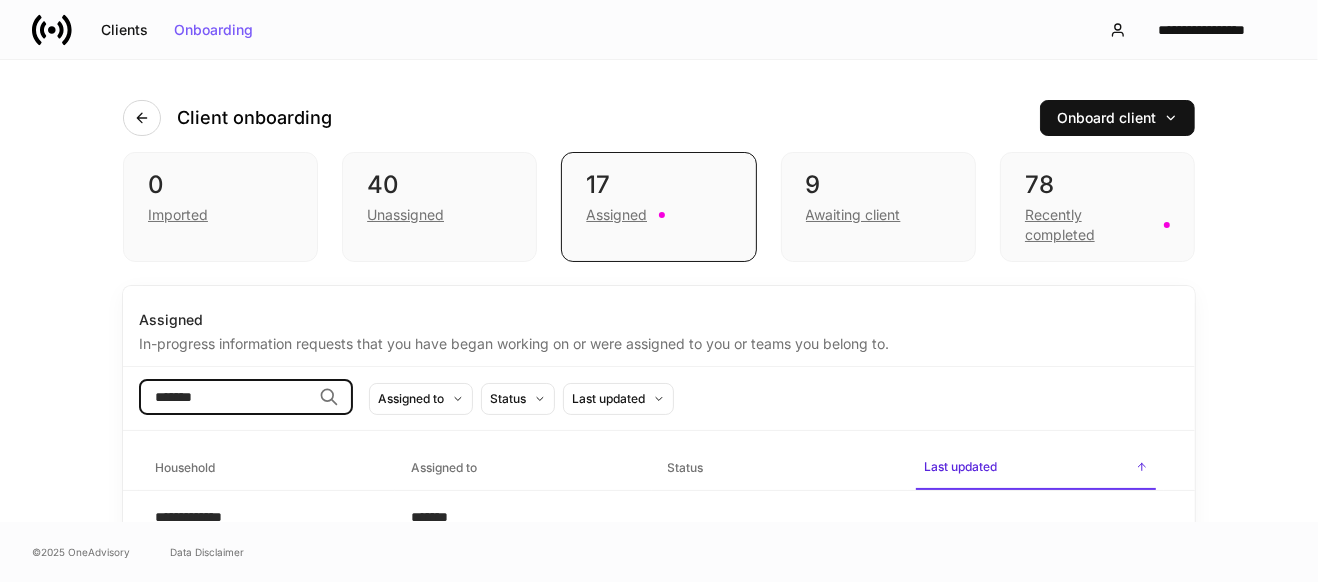 type on "*******" 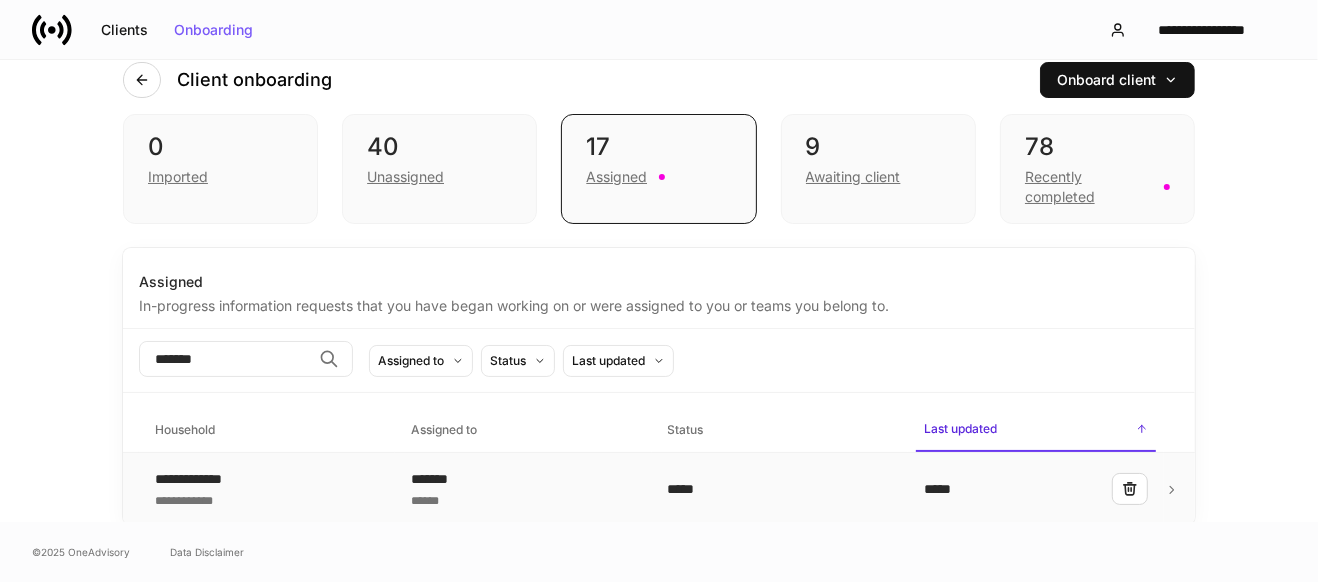 click on "**********" at bounding box center (203, 479) 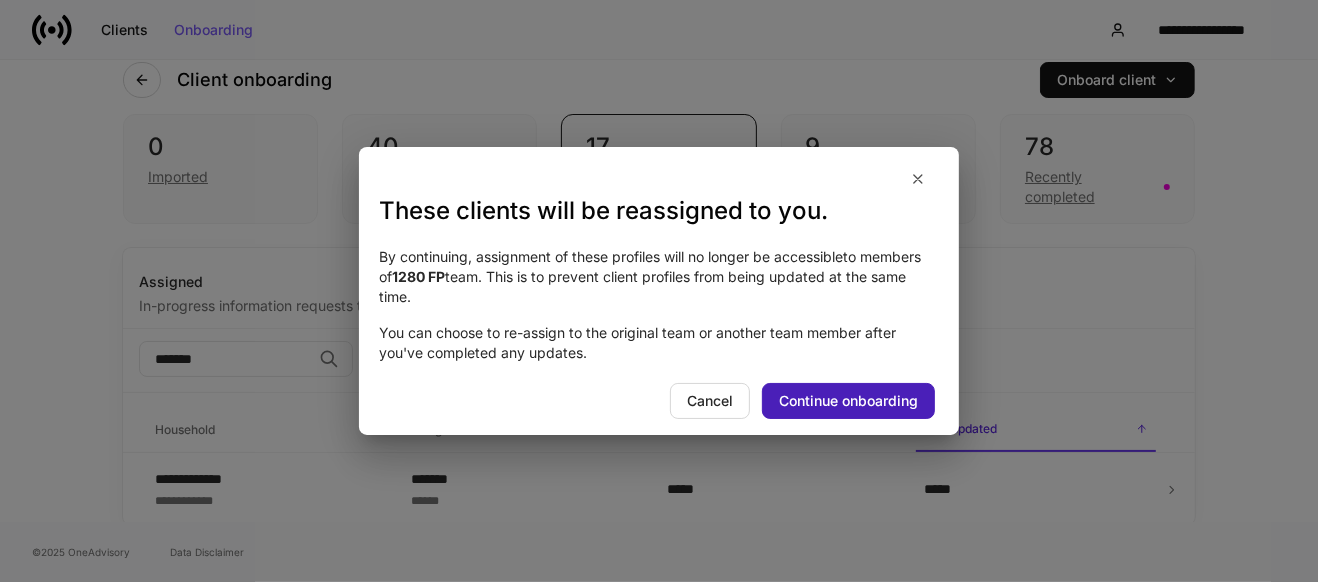 click on "Continue onboarding" at bounding box center (848, 401) 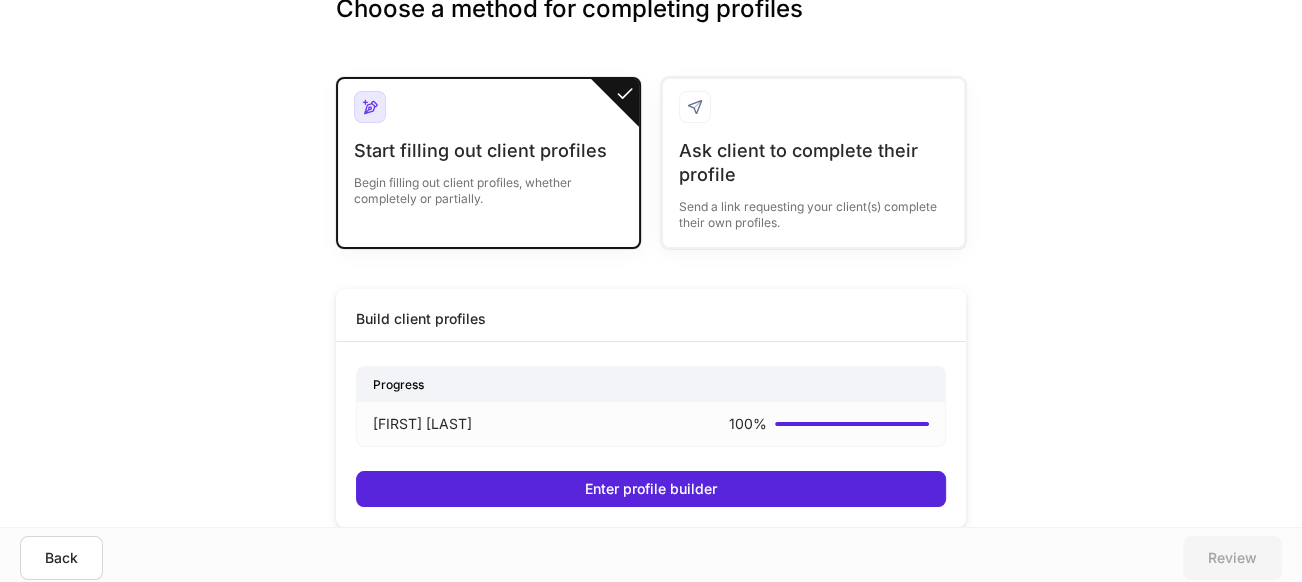 scroll, scrollTop: 65, scrollLeft: 0, axis: vertical 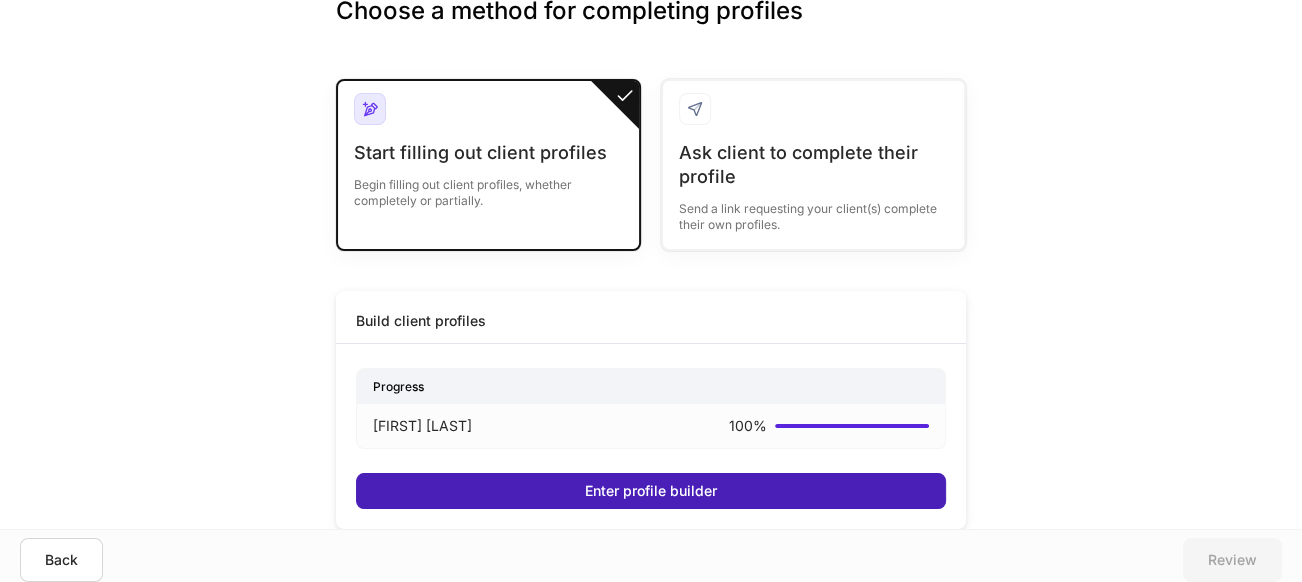 click on "Enter profile builder" at bounding box center (651, 491) 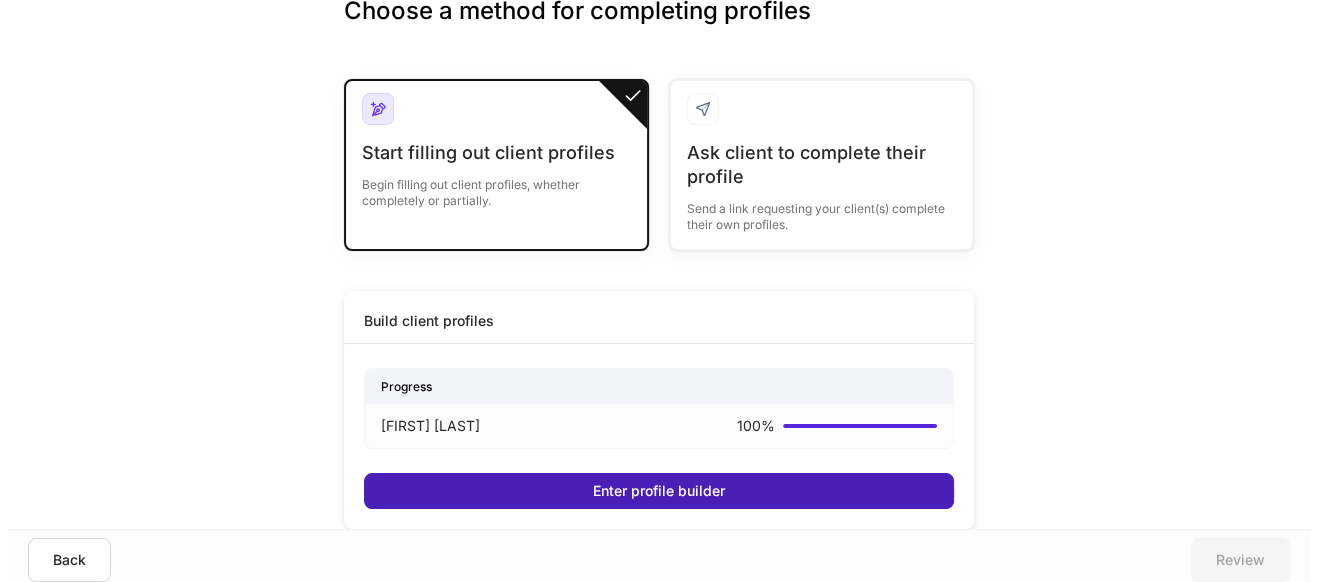 scroll, scrollTop: 0, scrollLeft: 0, axis: both 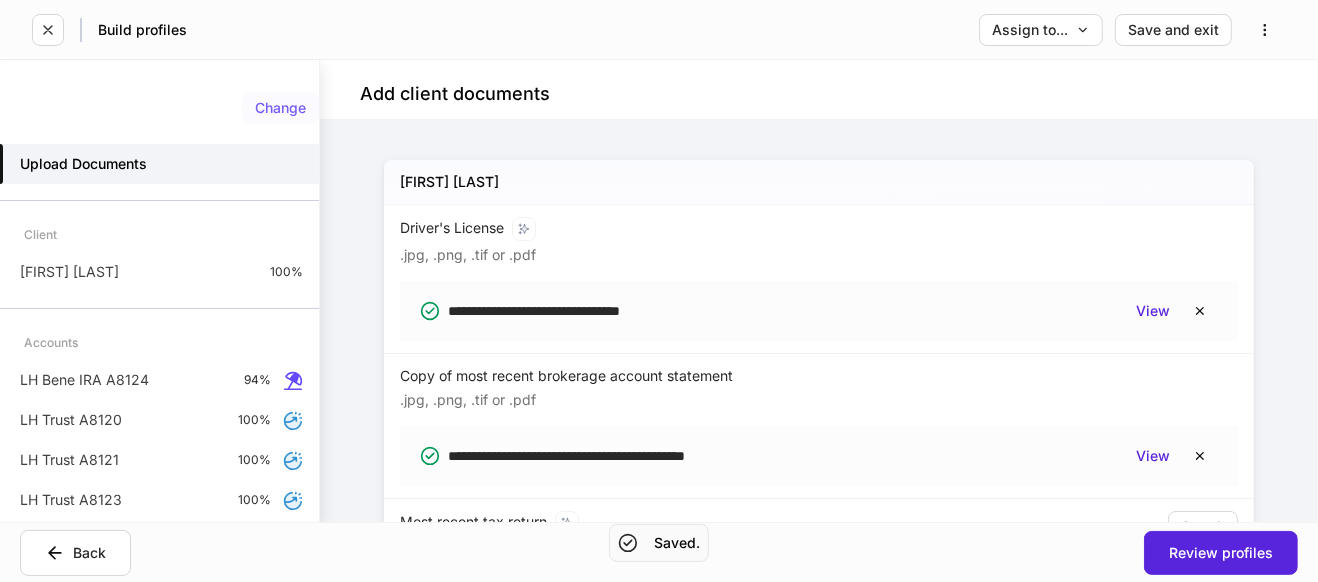 click on "Change" at bounding box center (280, 108) 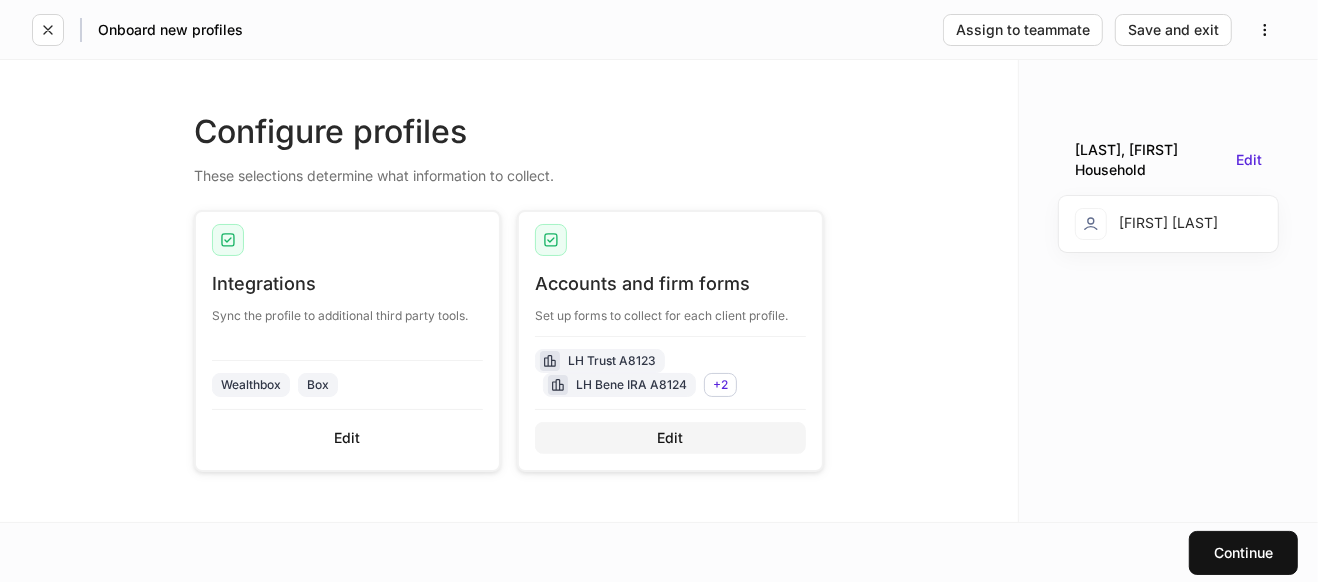 click on "Edit" at bounding box center (671, 438) 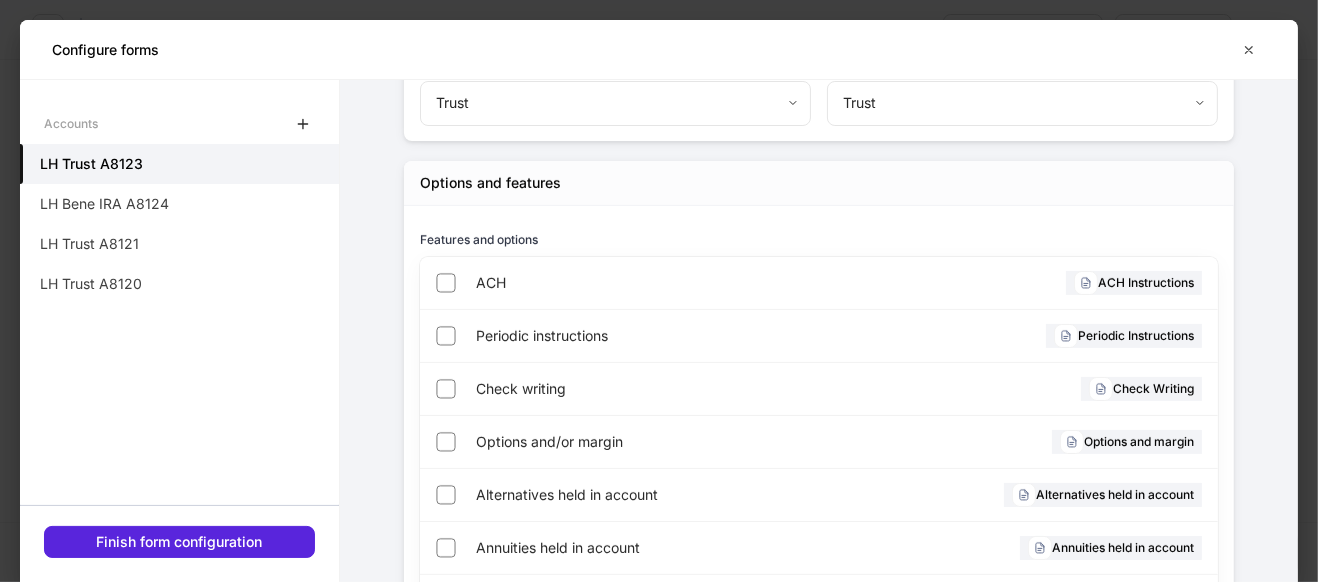 scroll, scrollTop: 316, scrollLeft: 0, axis: vertical 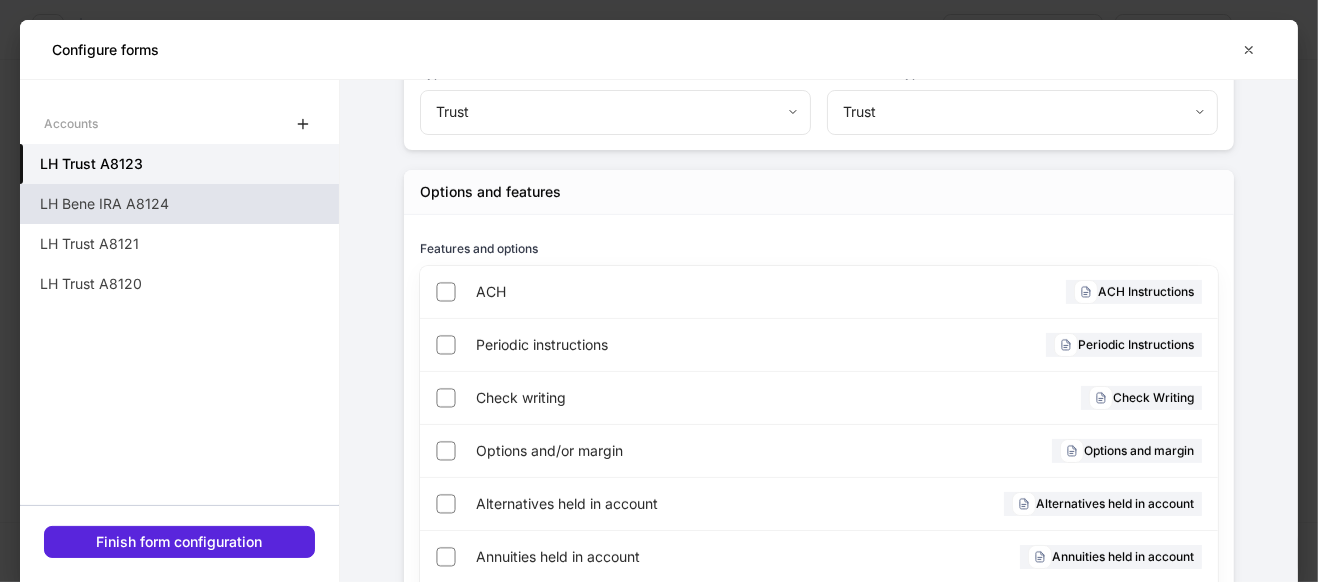 click on "LH Bene IRA A8124" at bounding box center [179, 204] 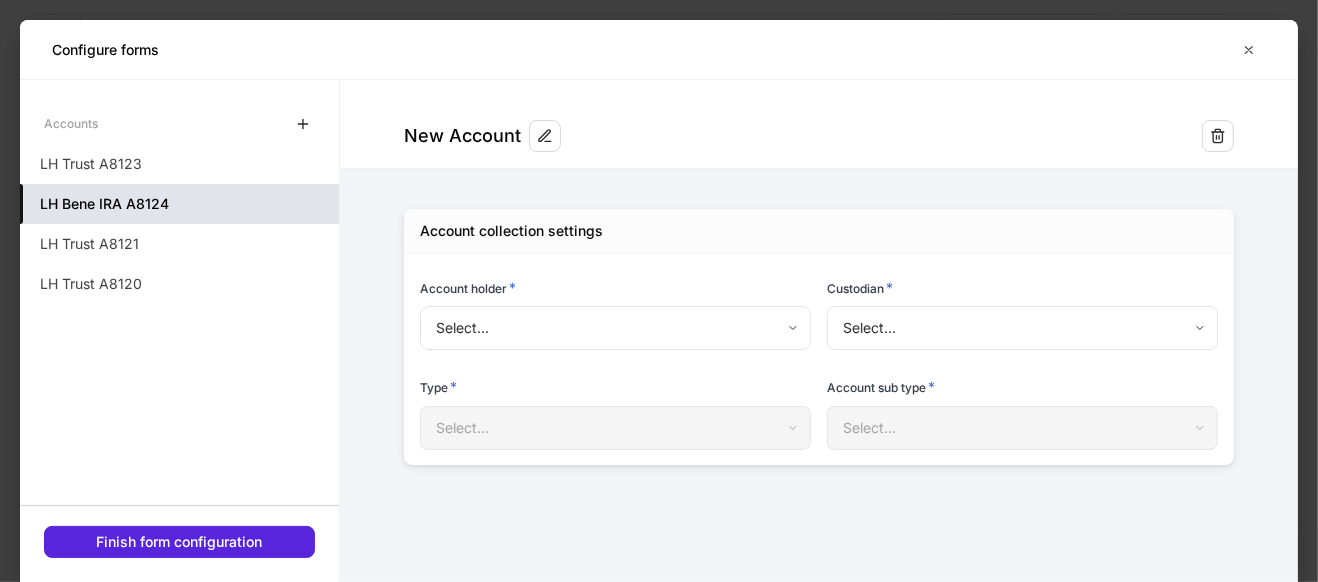 scroll, scrollTop: 0, scrollLeft: 0, axis: both 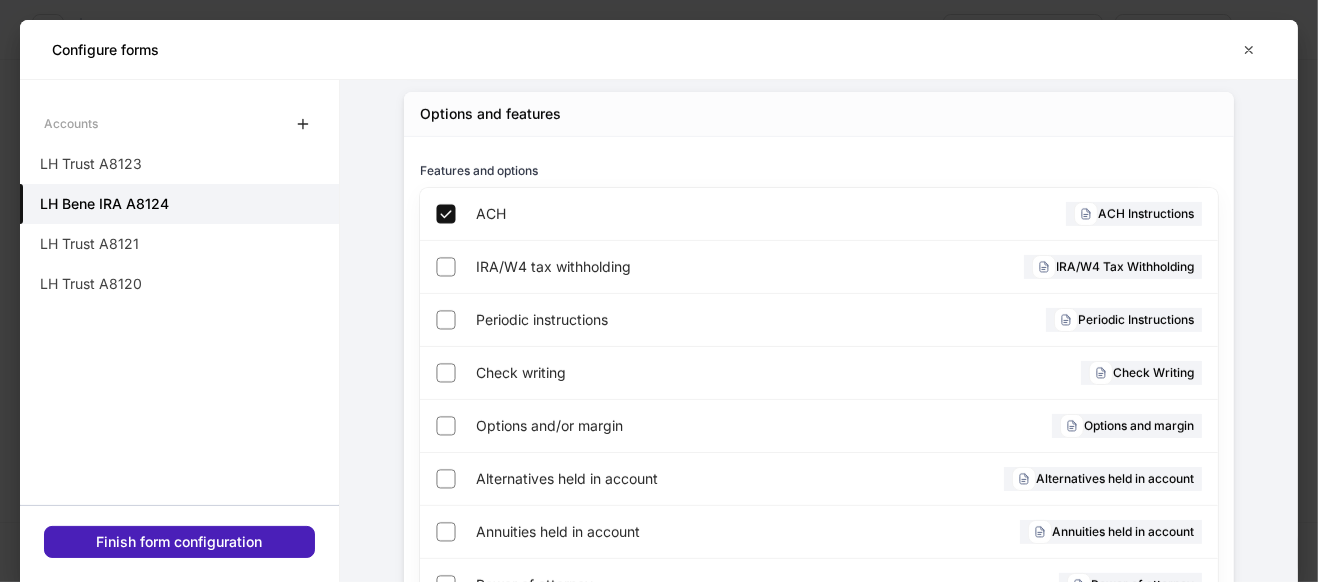 click on "Finish form configuration" at bounding box center (180, 542) 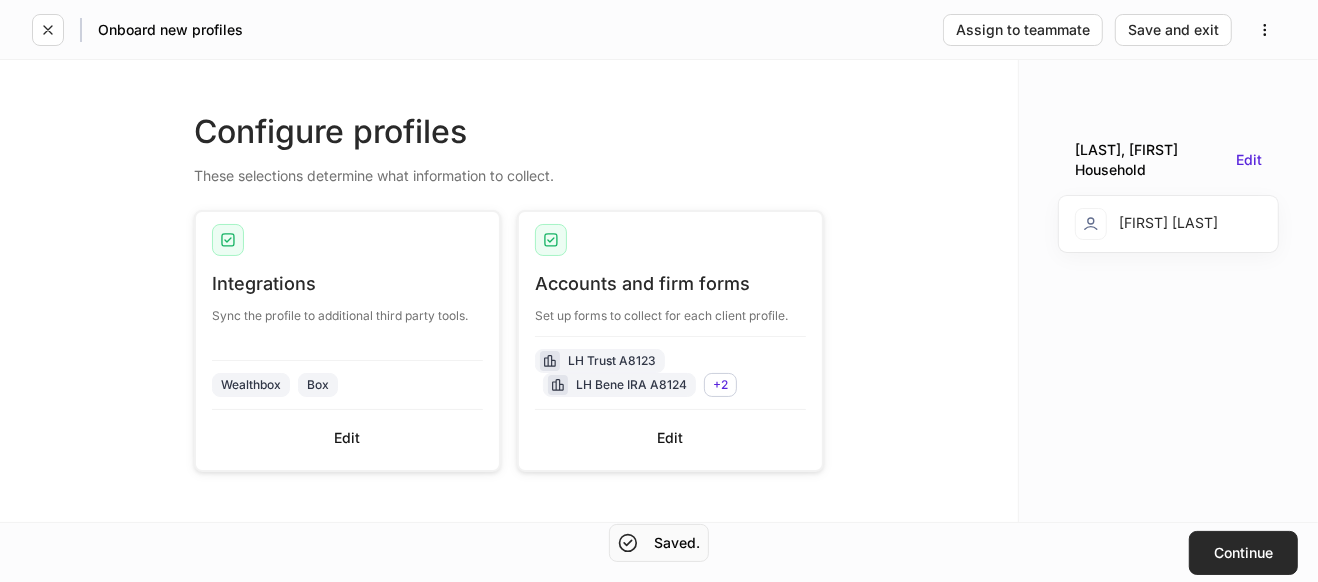 click on "Continue" at bounding box center (1243, 553) 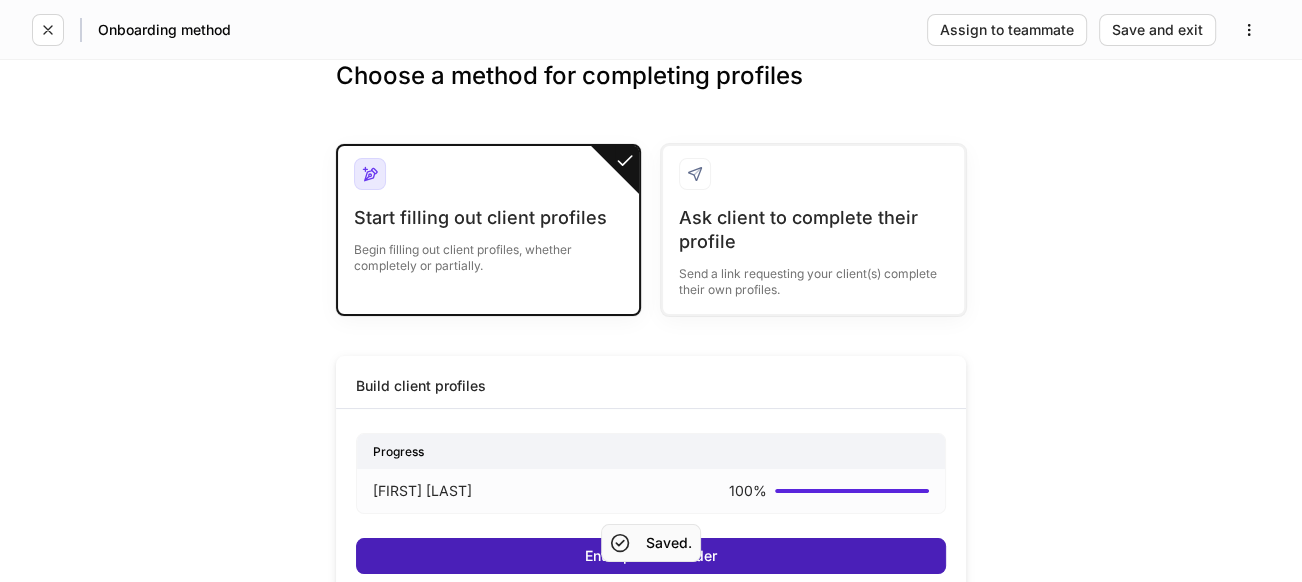 click on "Enter profile builder" at bounding box center [651, 556] 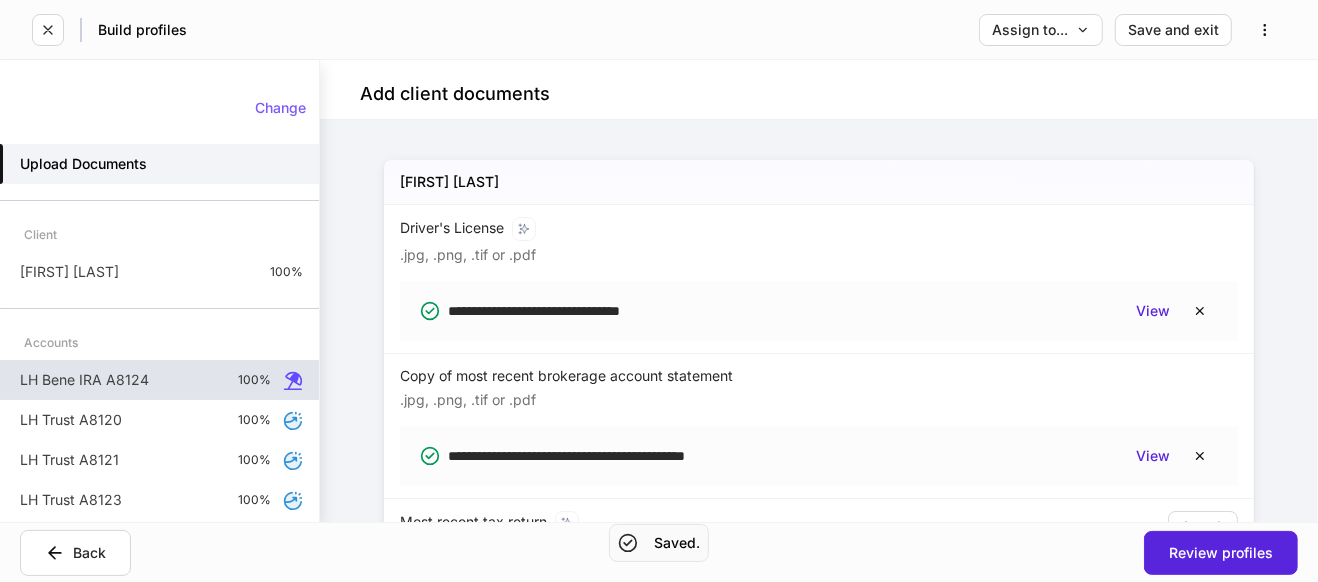 scroll, scrollTop: 29, scrollLeft: 0, axis: vertical 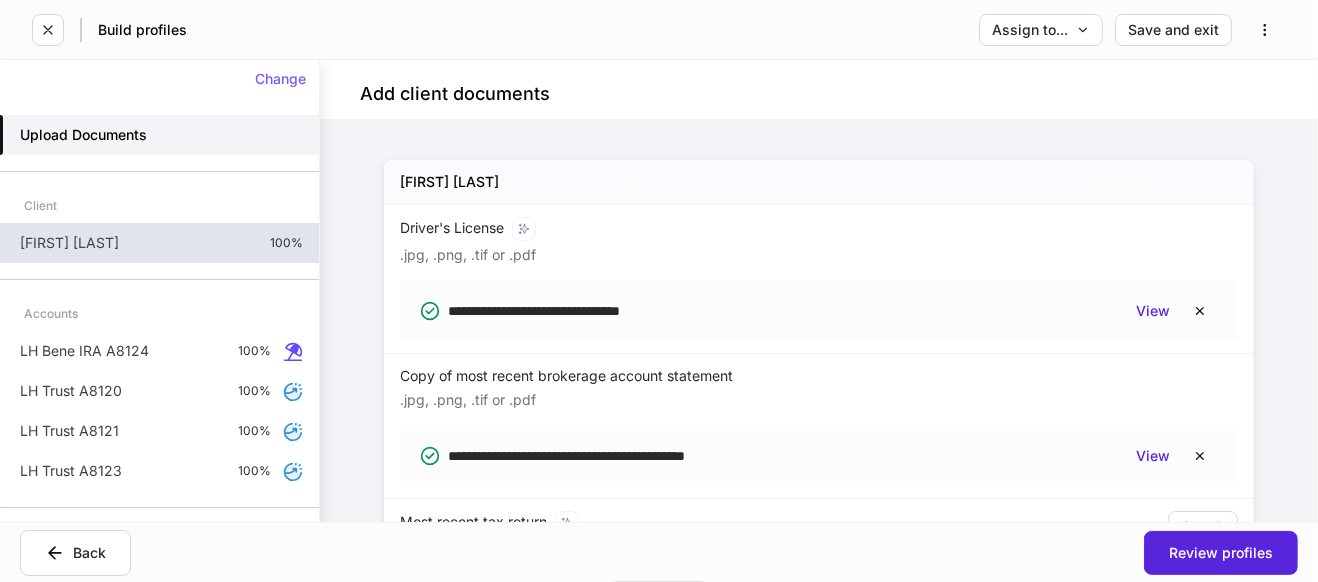 click on "[FIRST] [LAST] 100%" at bounding box center [159, 243] 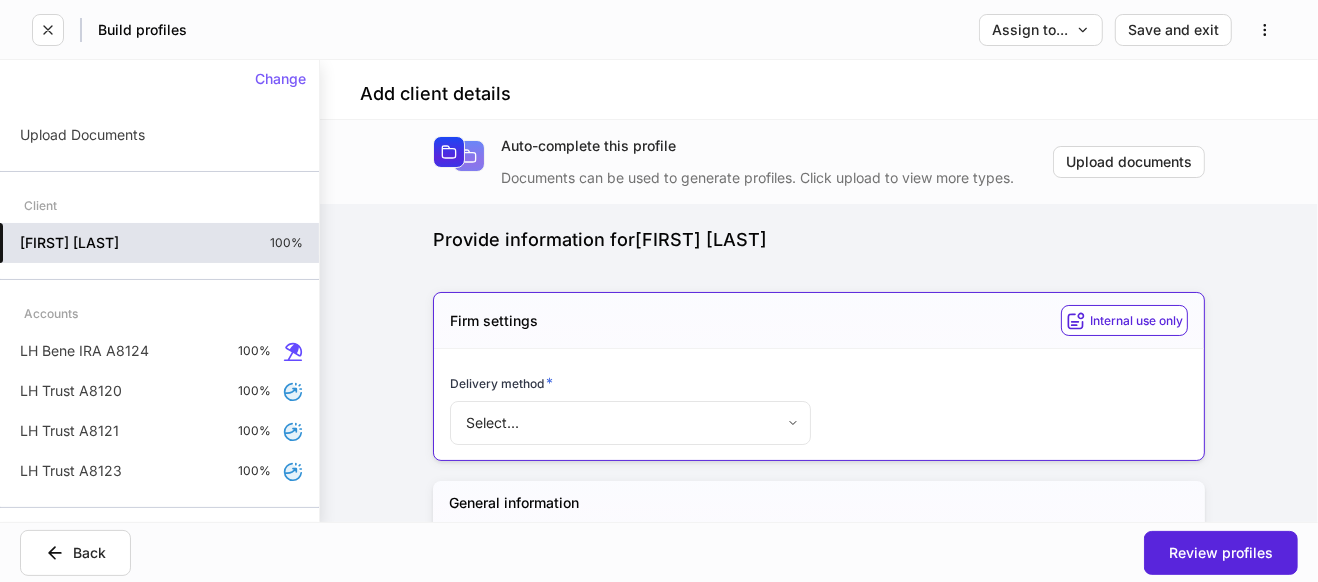 type on "********" 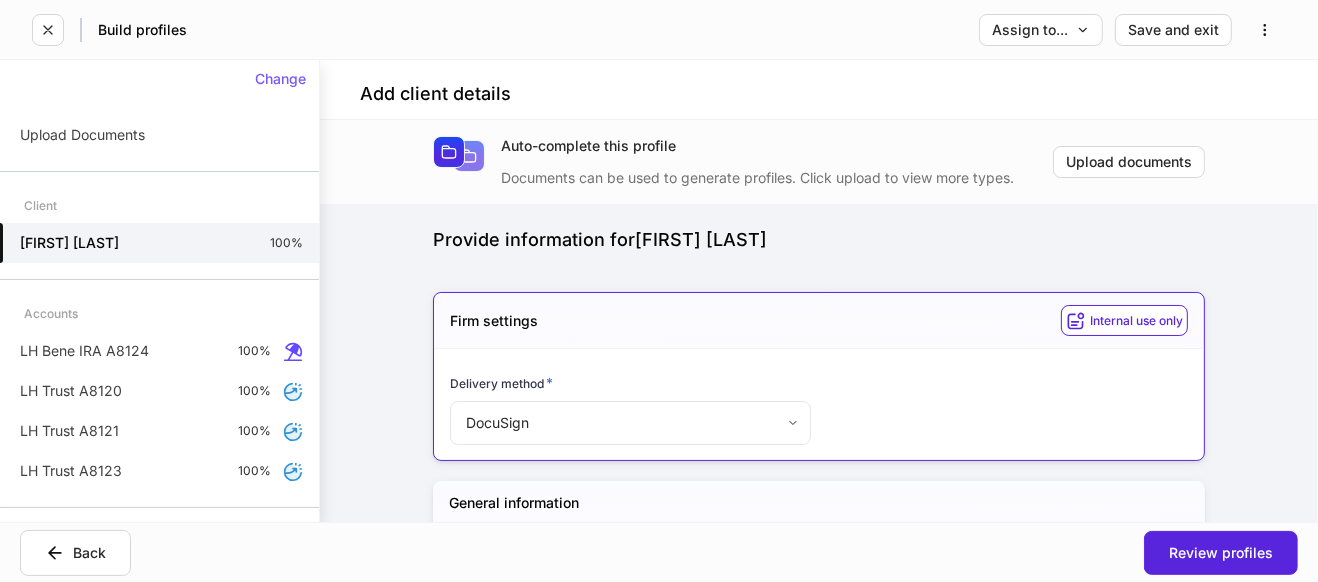 type on "**********" 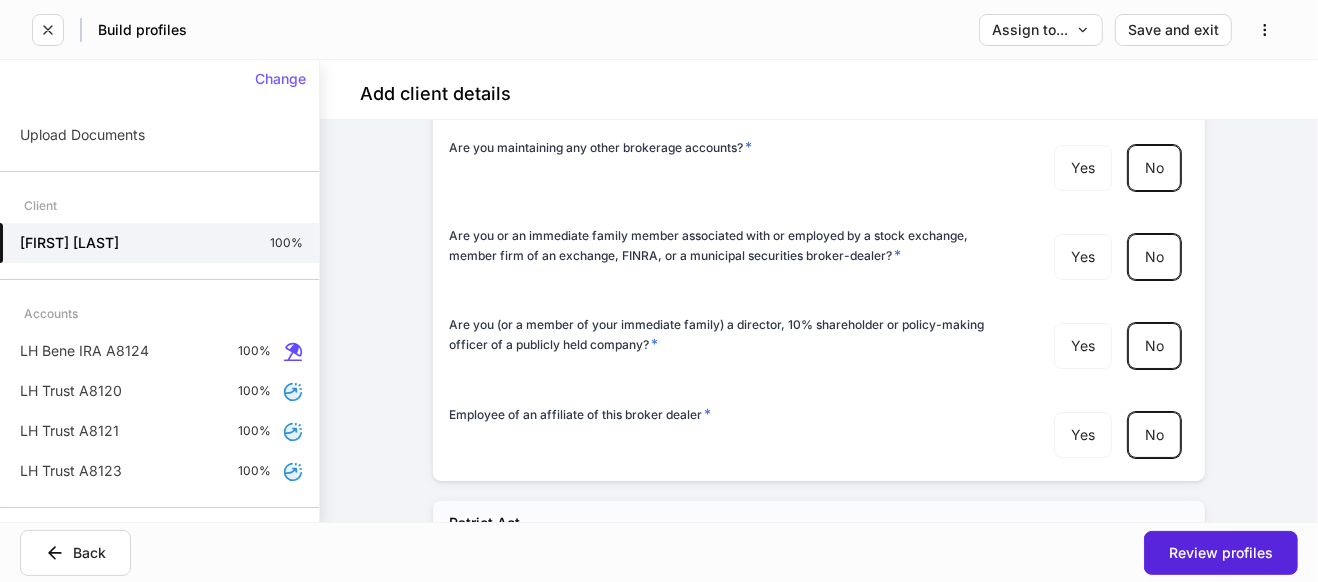 scroll, scrollTop: 5360, scrollLeft: 0, axis: vertical 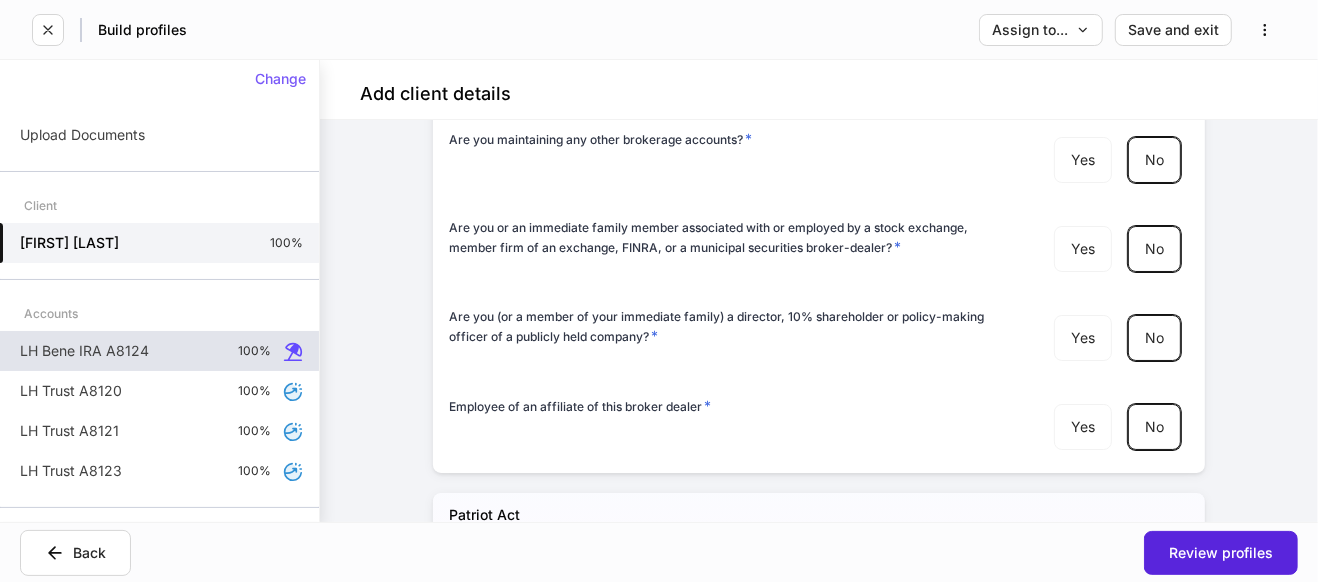 click on "[INITIALS] Bene IRA A8124 100%" at bounding box center (159, 351) 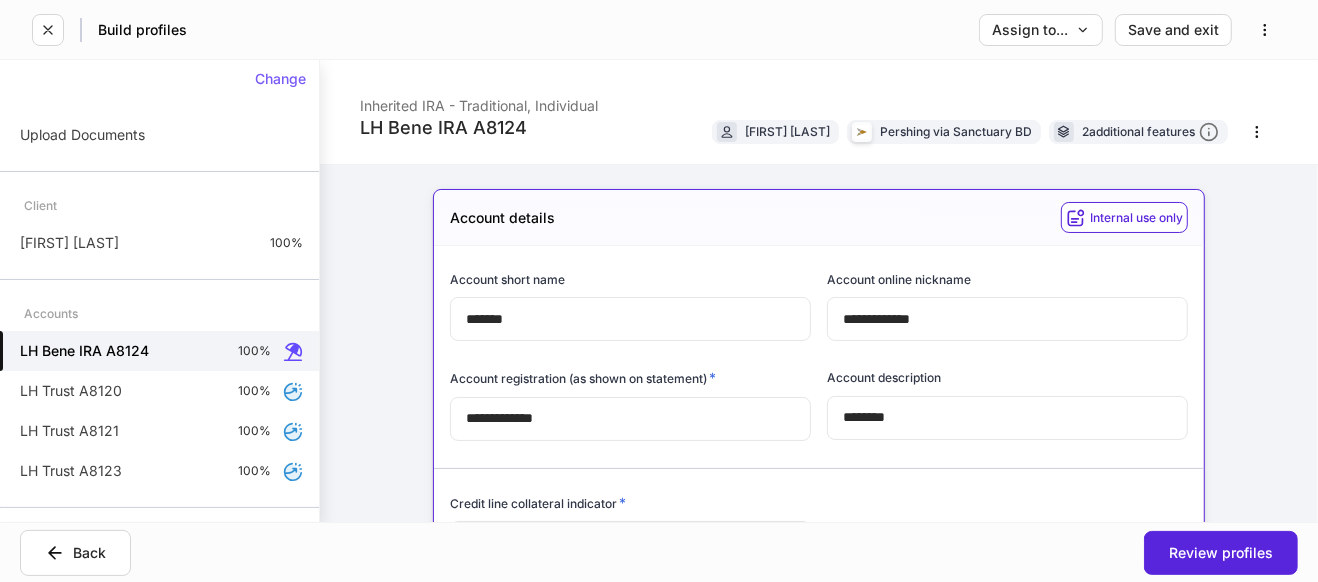 type on "**********" 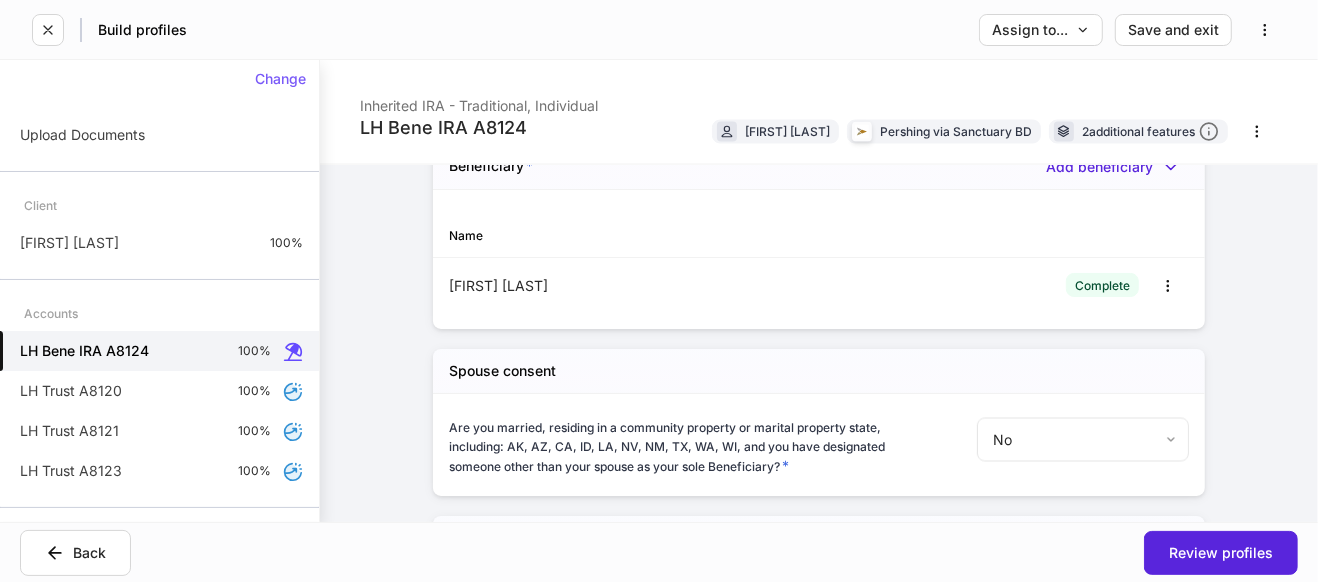 scroll, scrollTop: 2539, scrollLeft: 0, axis: vertical 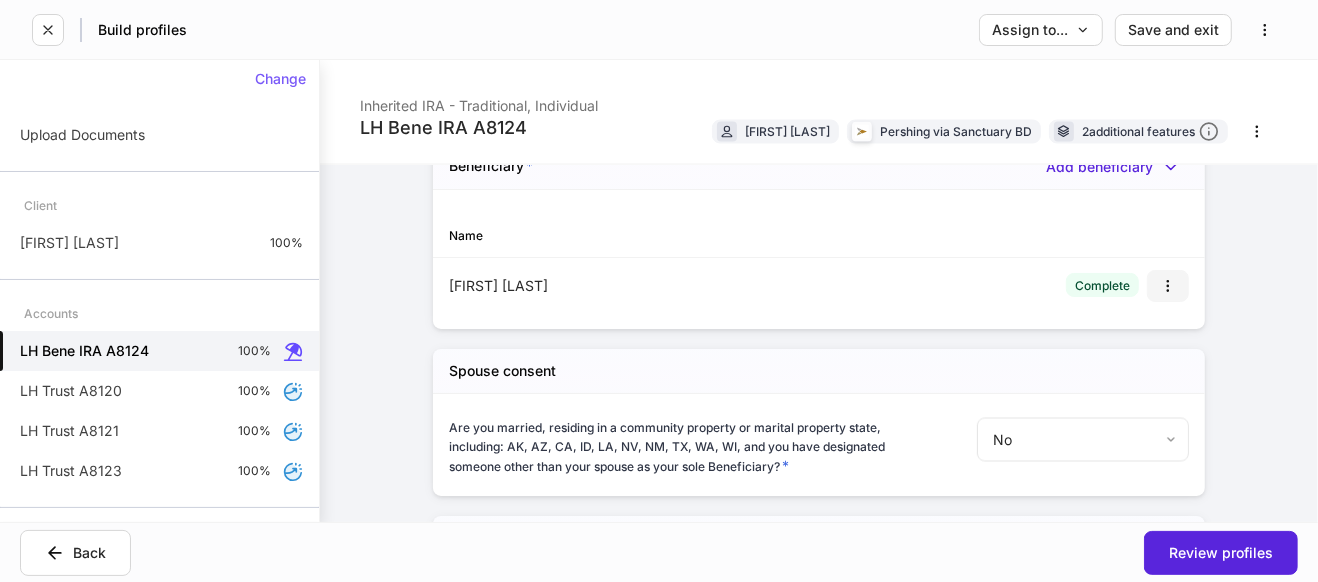 click at bounding box center [1168, 286] 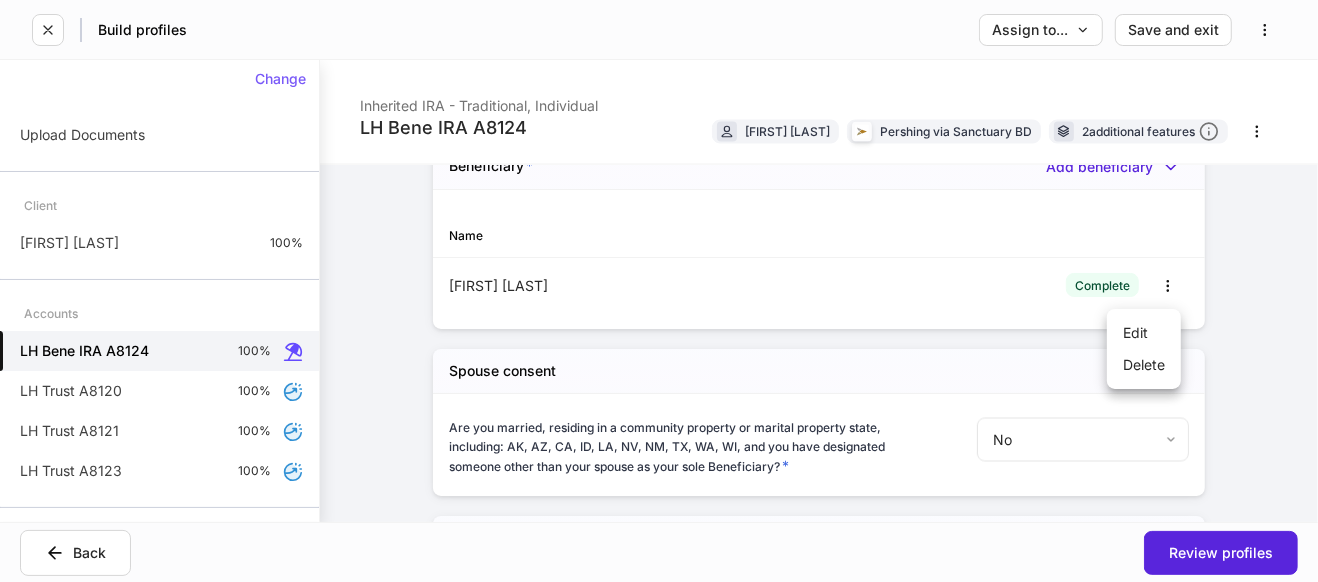click on "Edit" at bounding box center (1144, 333) 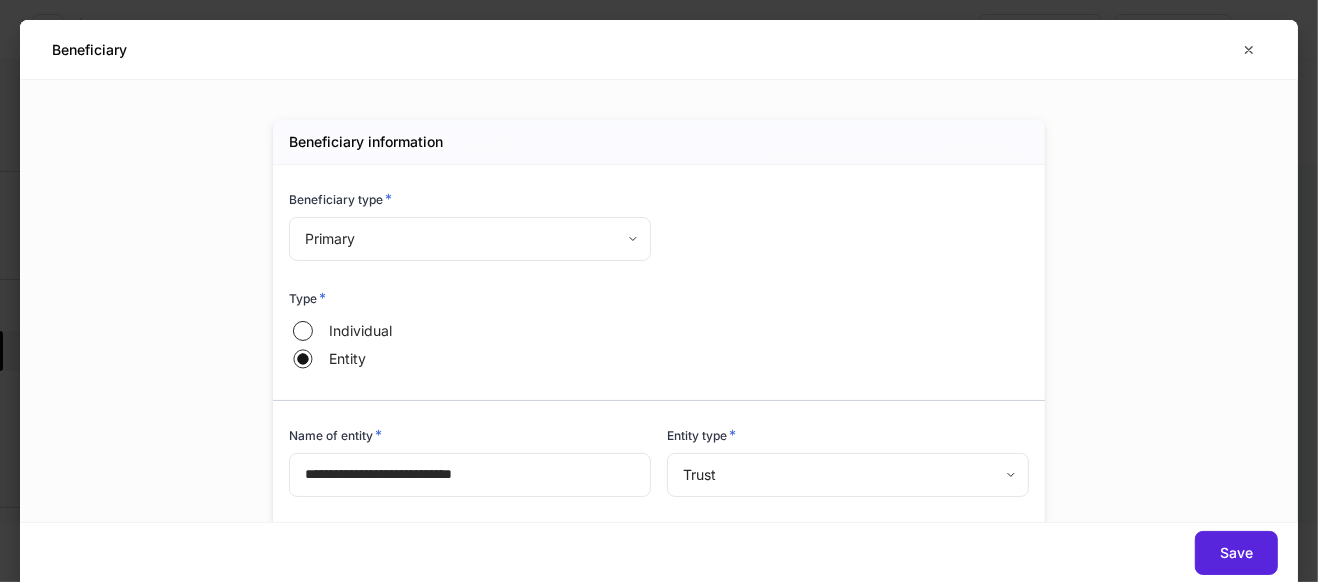type on "***" 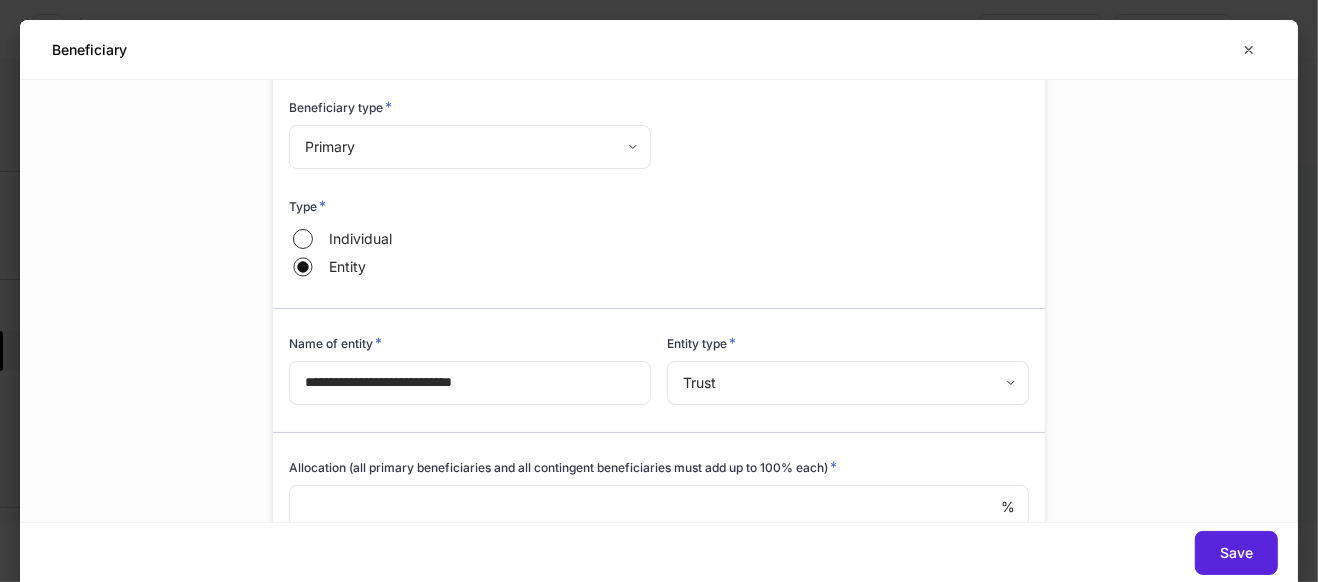 scroll, scrollTop: 81, scrollLeft: 0, axis: vertical 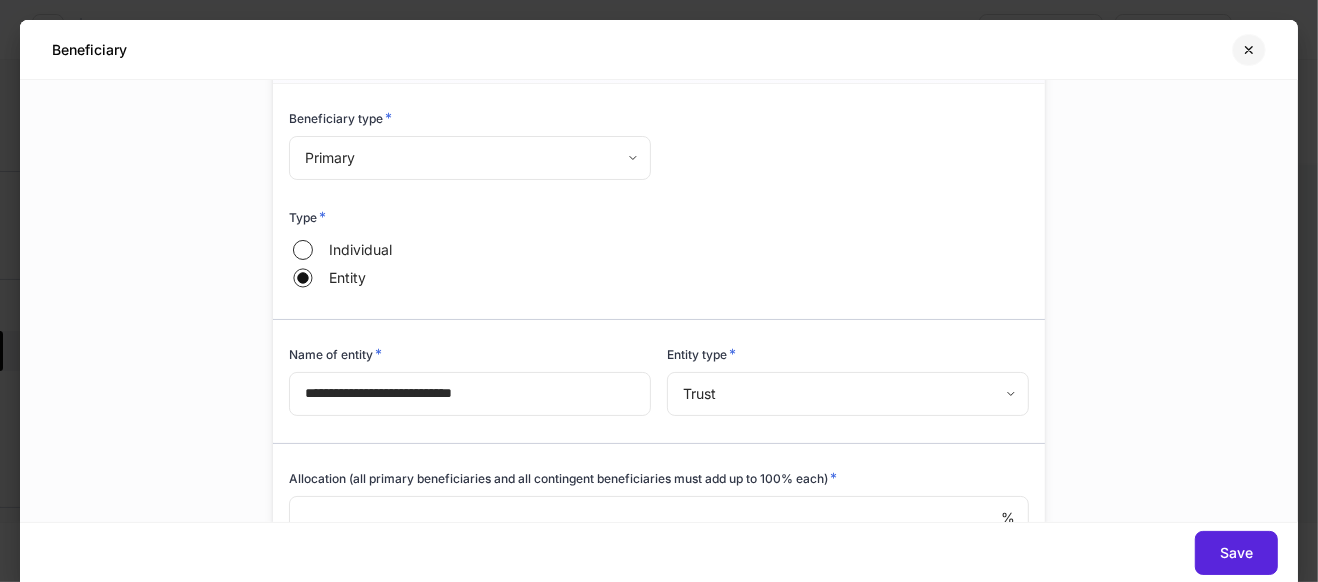 click 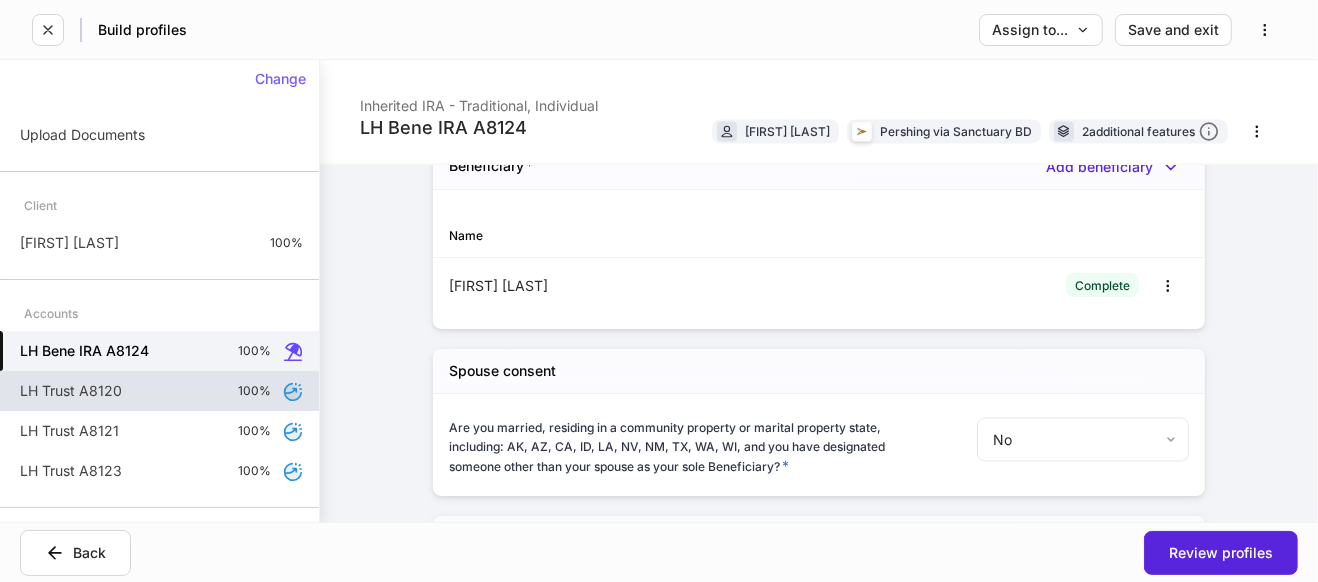 click on "100%" at bounding box center (254, 391) 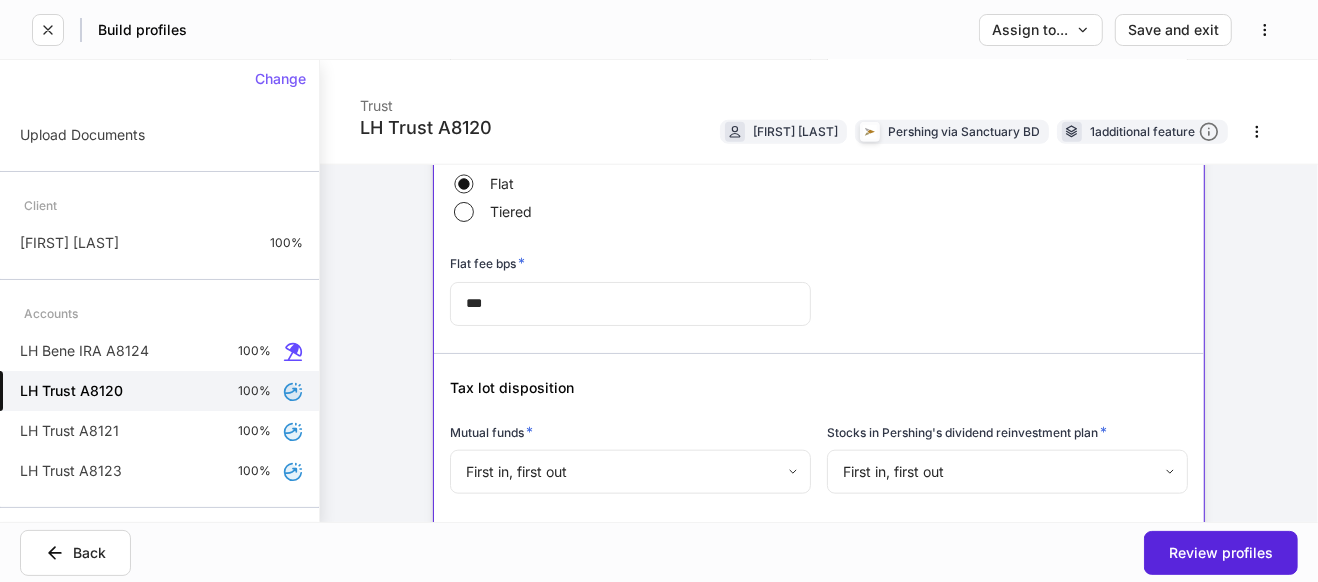 scroll, scrollTop: 1447, scrollLeft: 0, axis: vertical 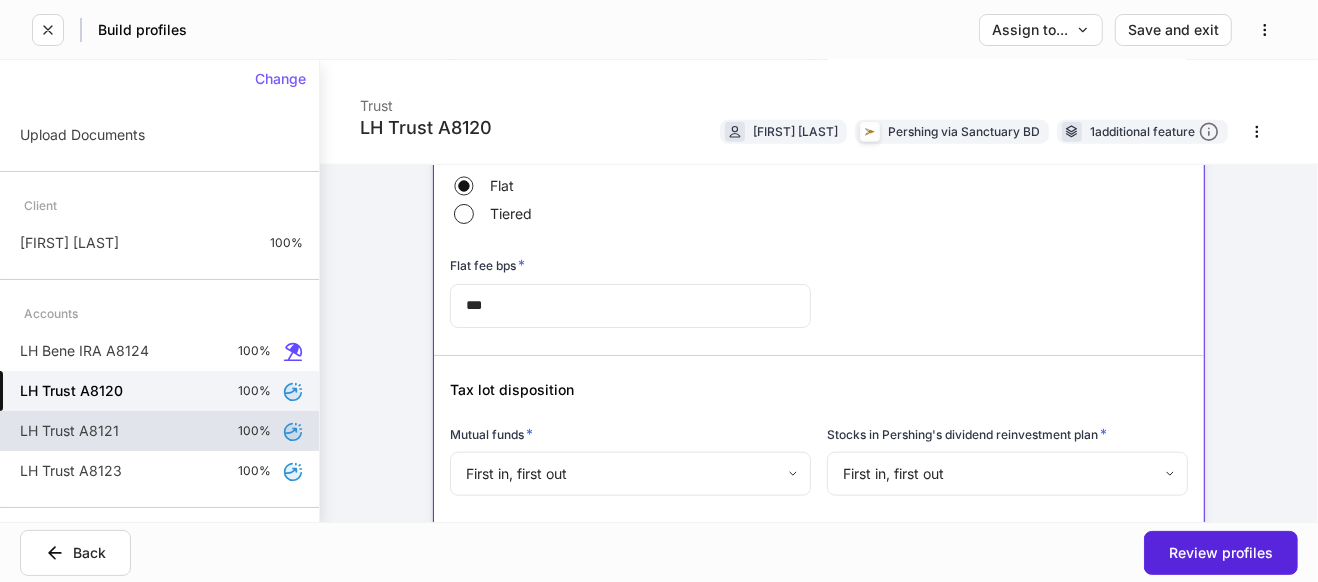 click on "[INITIALS] Trust A8121 100%" at bounding box center [159, 431] 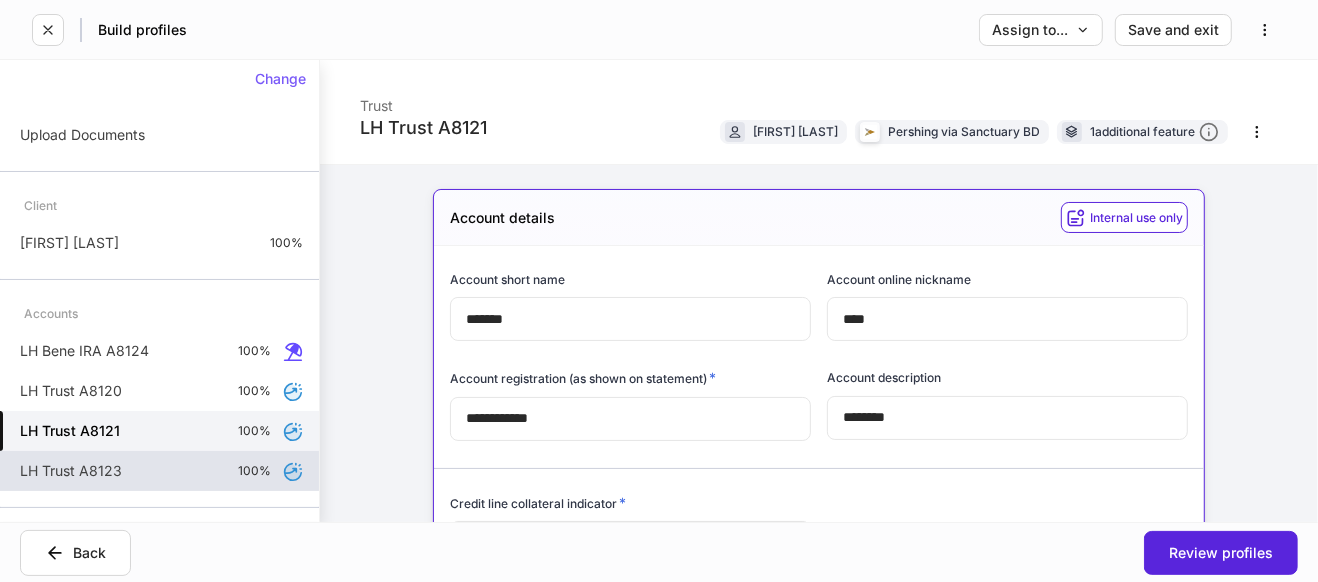 click on "[INITIALS] Trust A8123 100%" at bounding box center (159, 471) 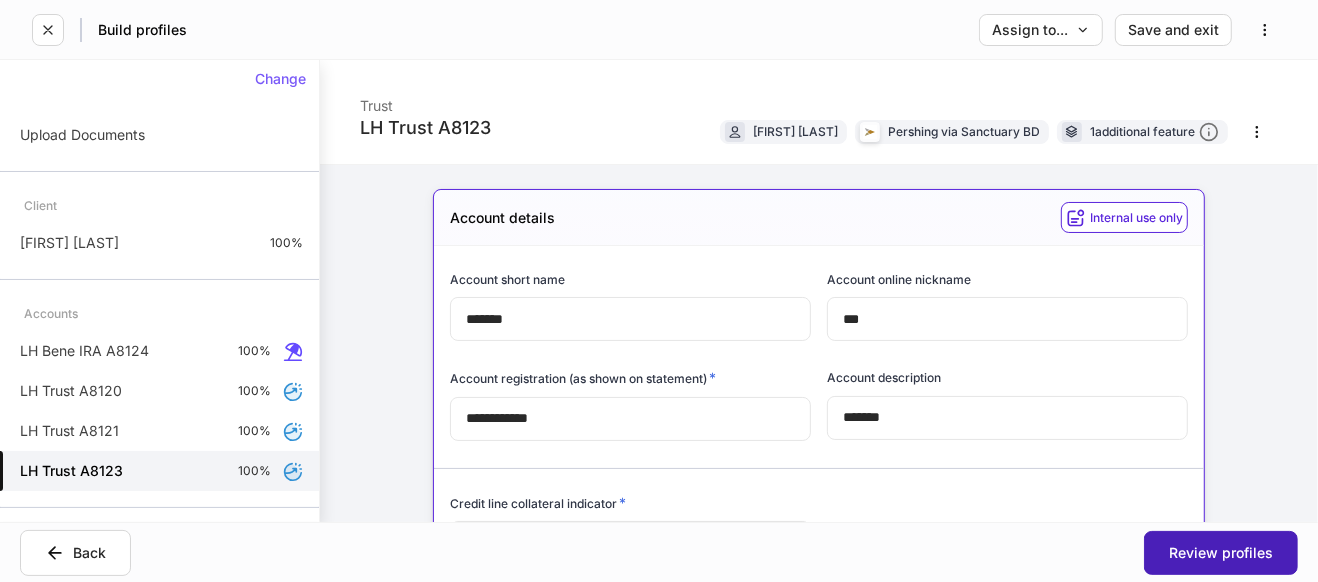 click on "Review profiles" at bounding box center (1221, 553) 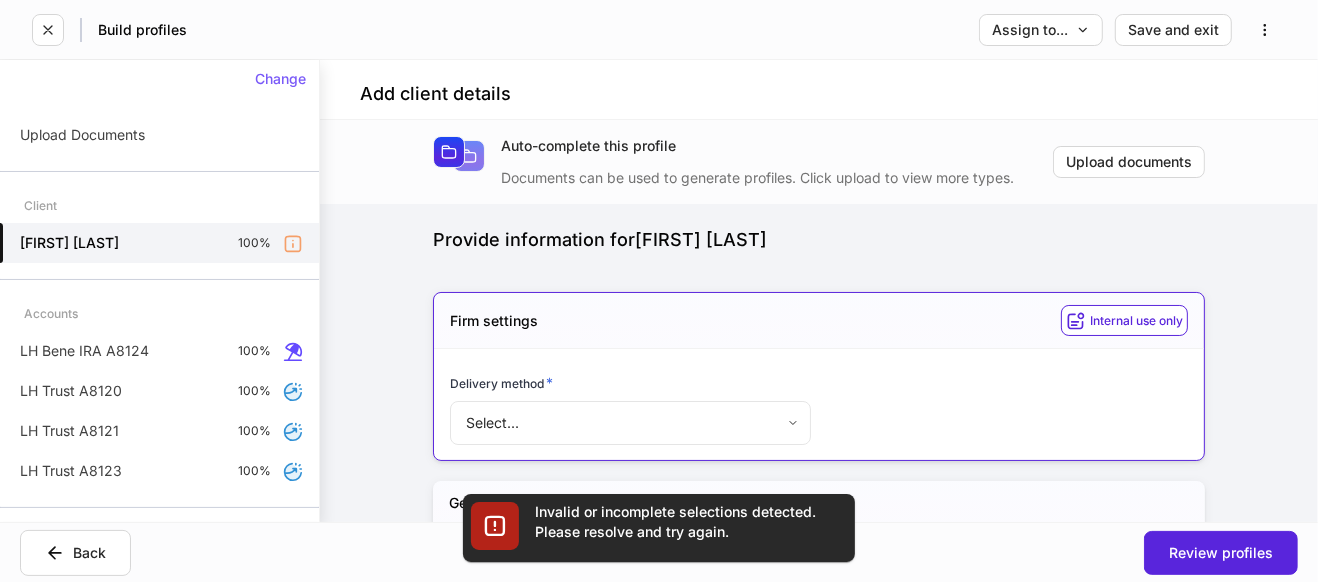 type on "********" 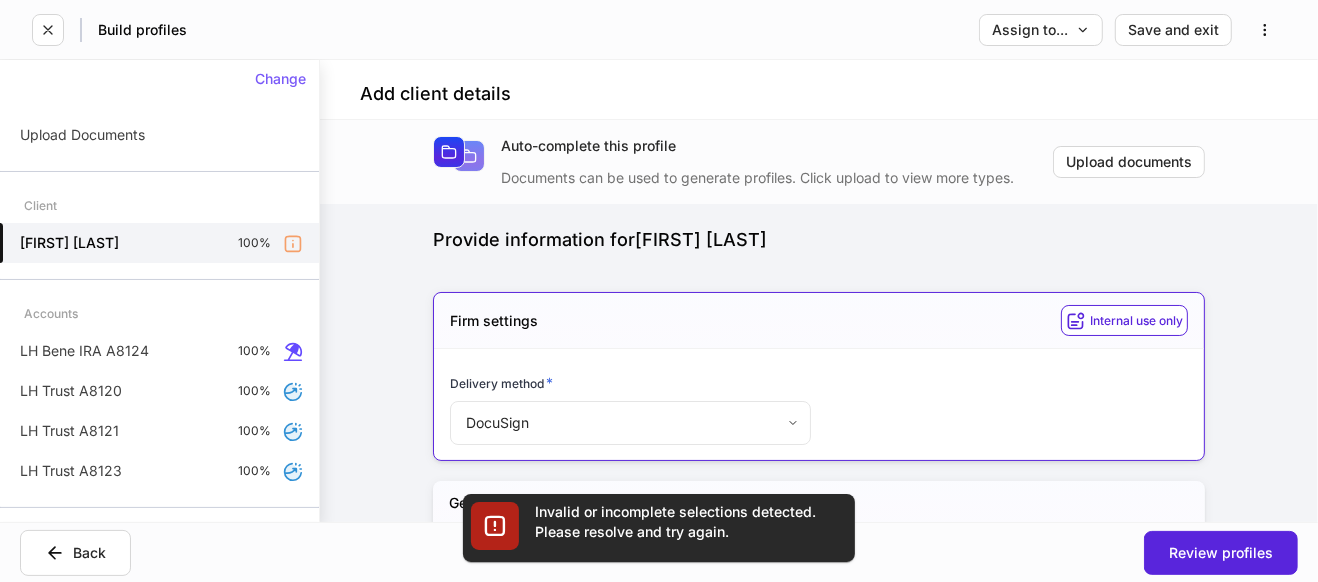 type on "**********" 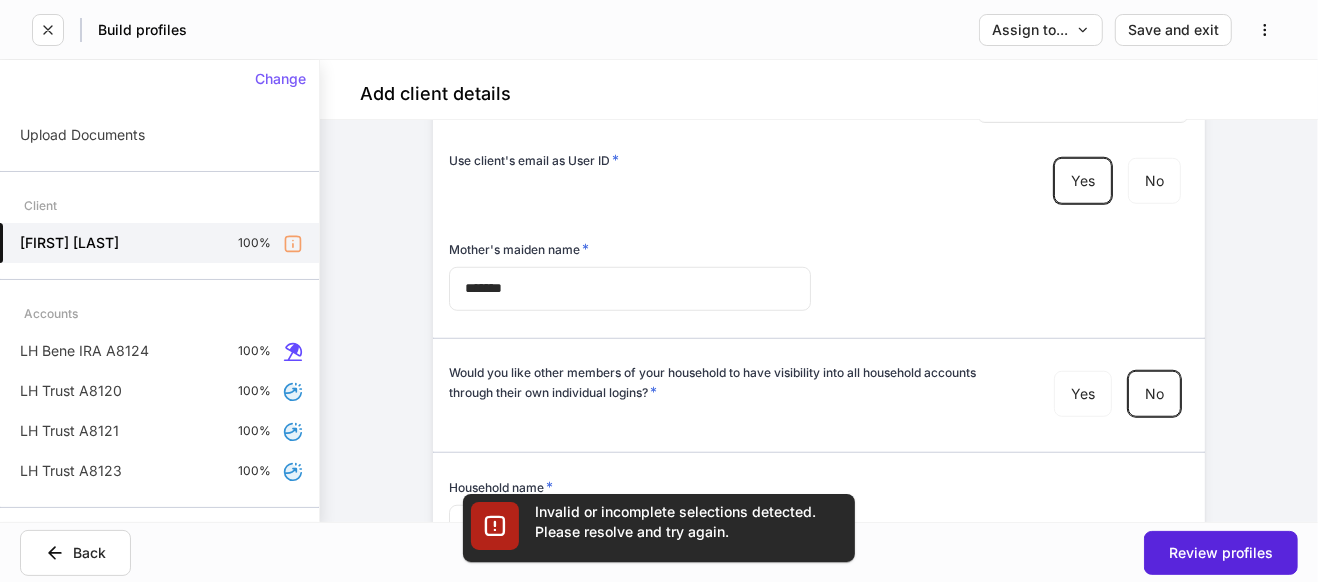 scroll, scrollTop: 6919, scrollLeft: 0, axis: vertical 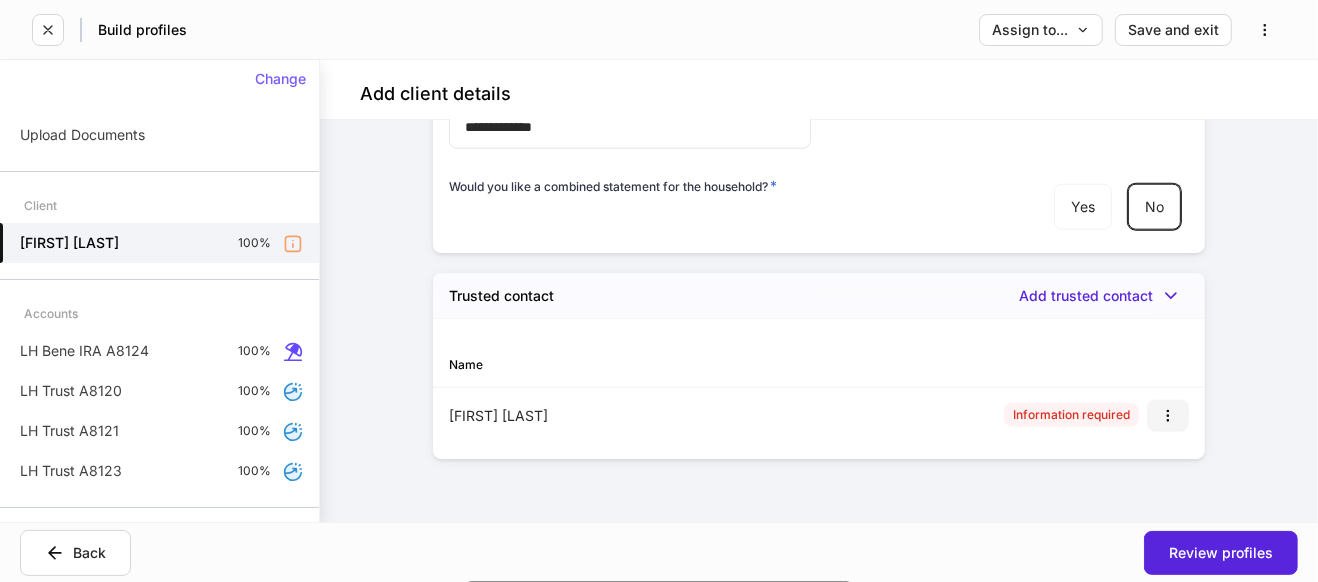 click 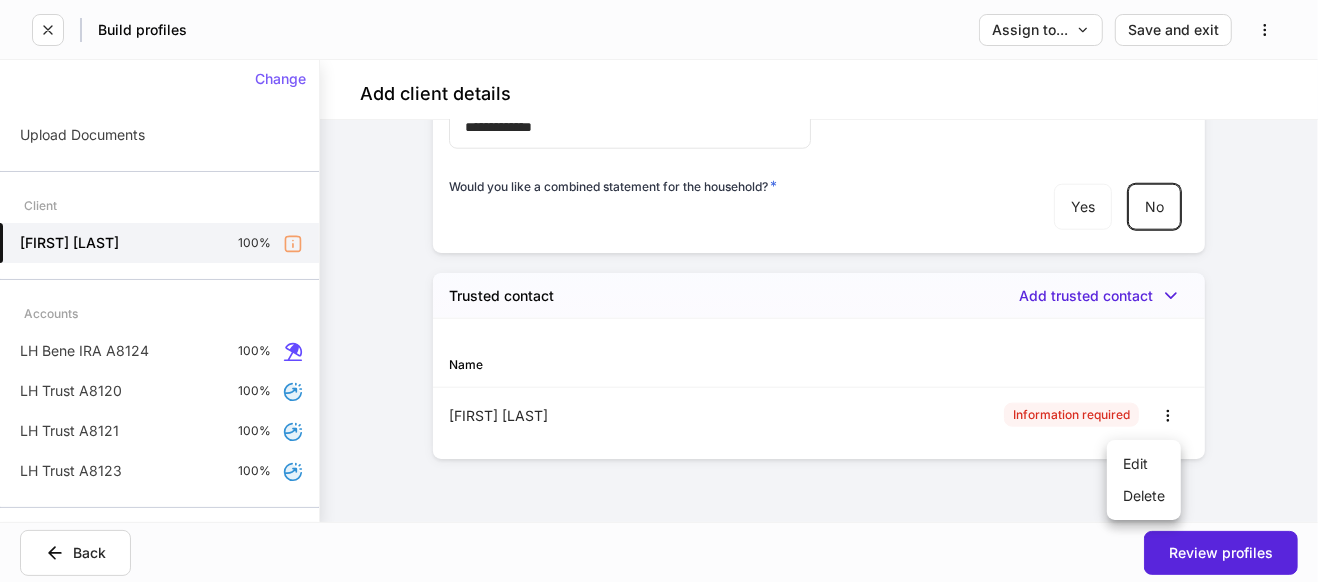 click on "Edit" at bounding box center [1144, 464] 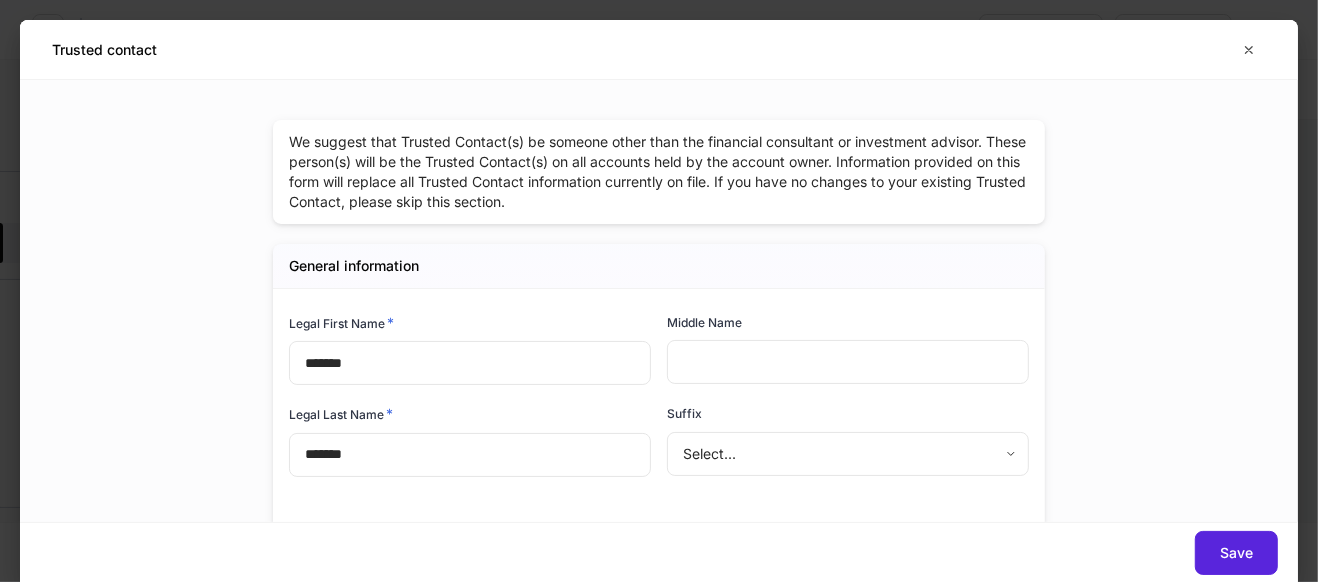 type on "*******" 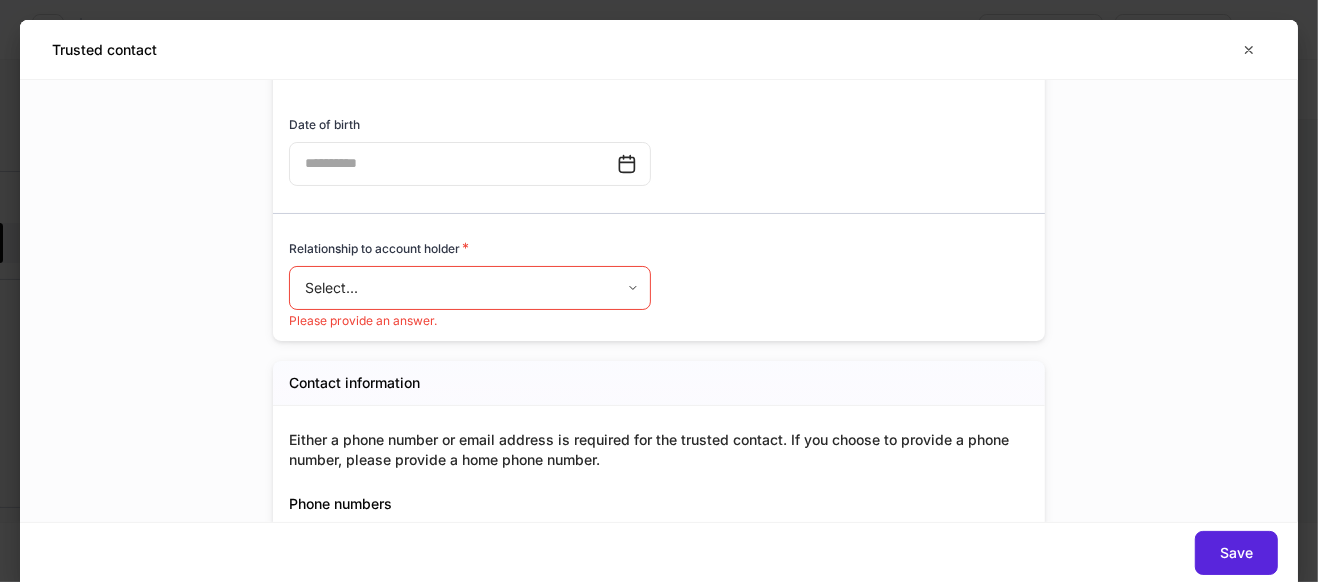 click on "**********" at bounding box center (659, 291) 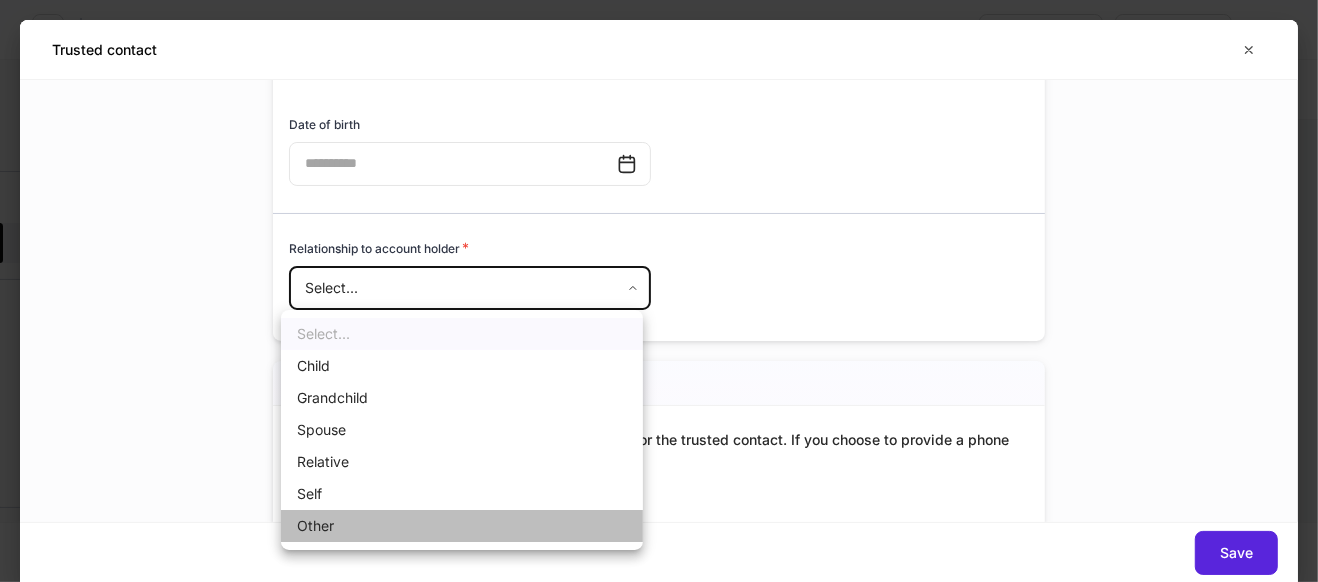 click on "Other" at bounding box center [462, 526] 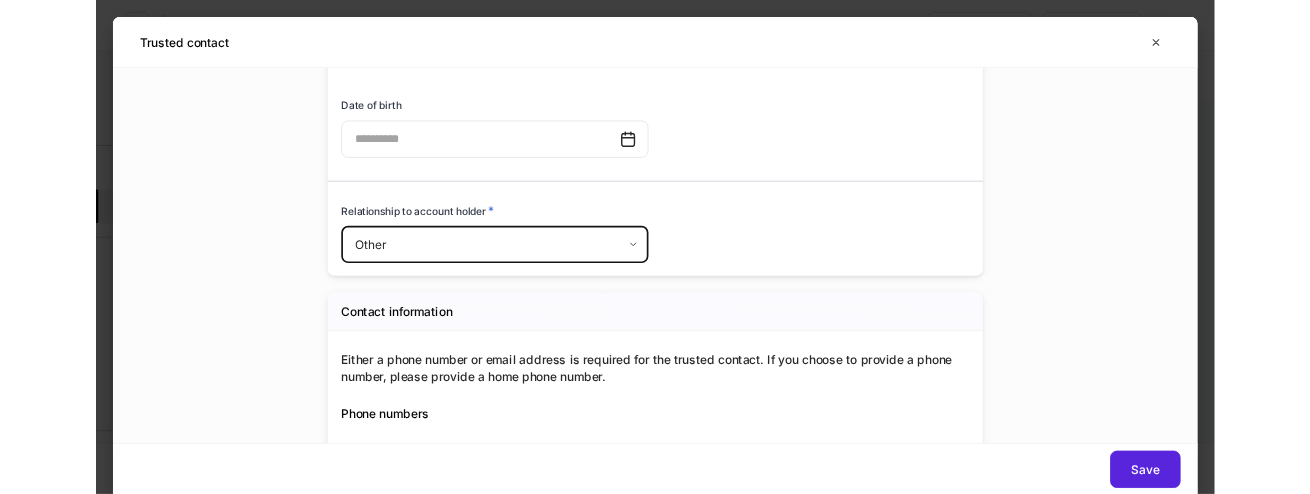 scroll, scrollTop: 743, scrollLeft: 0, axis: vertical 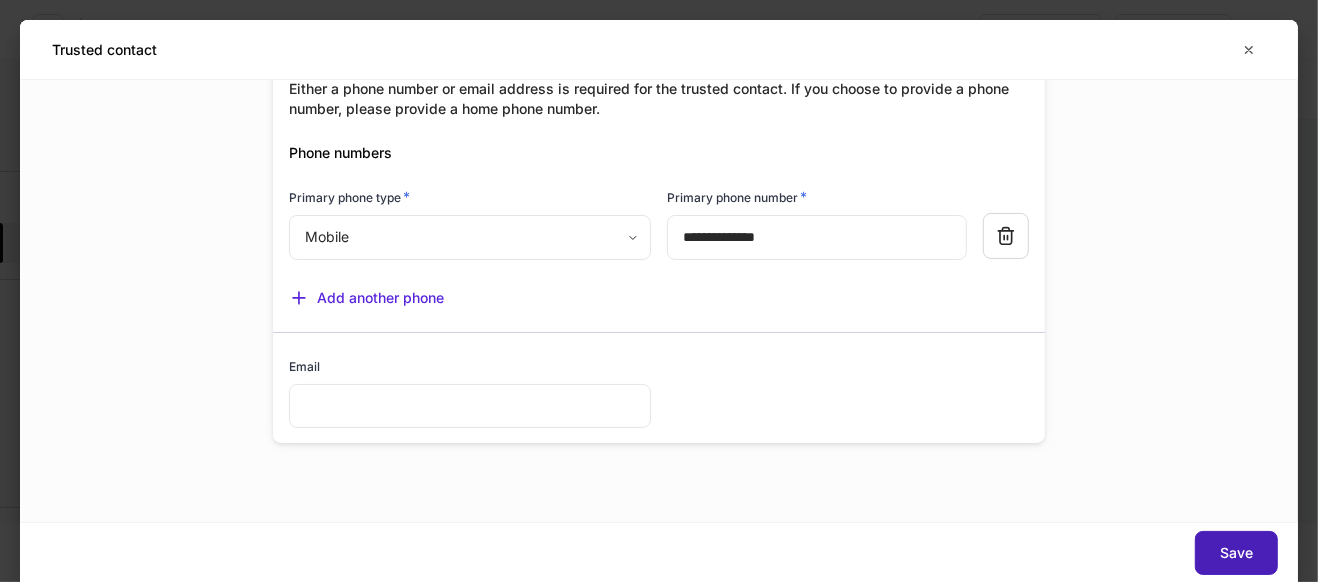click on "Save" at bounding box center (1236, 553) 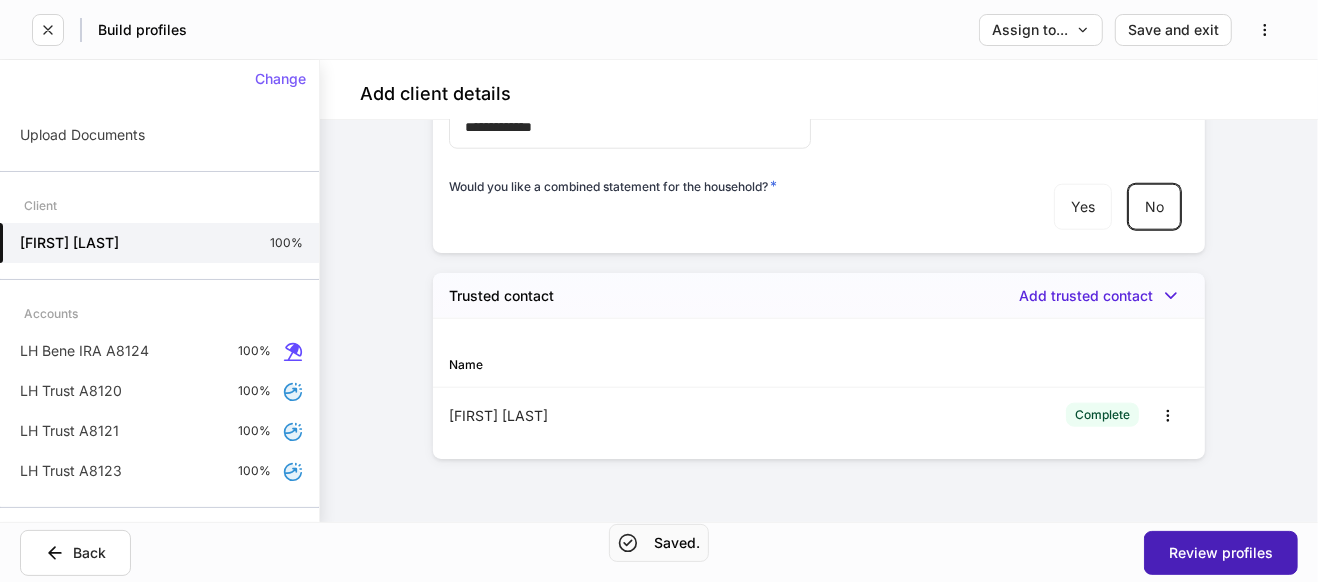 click on "Review profiles" at bounding box center [1221, 553] 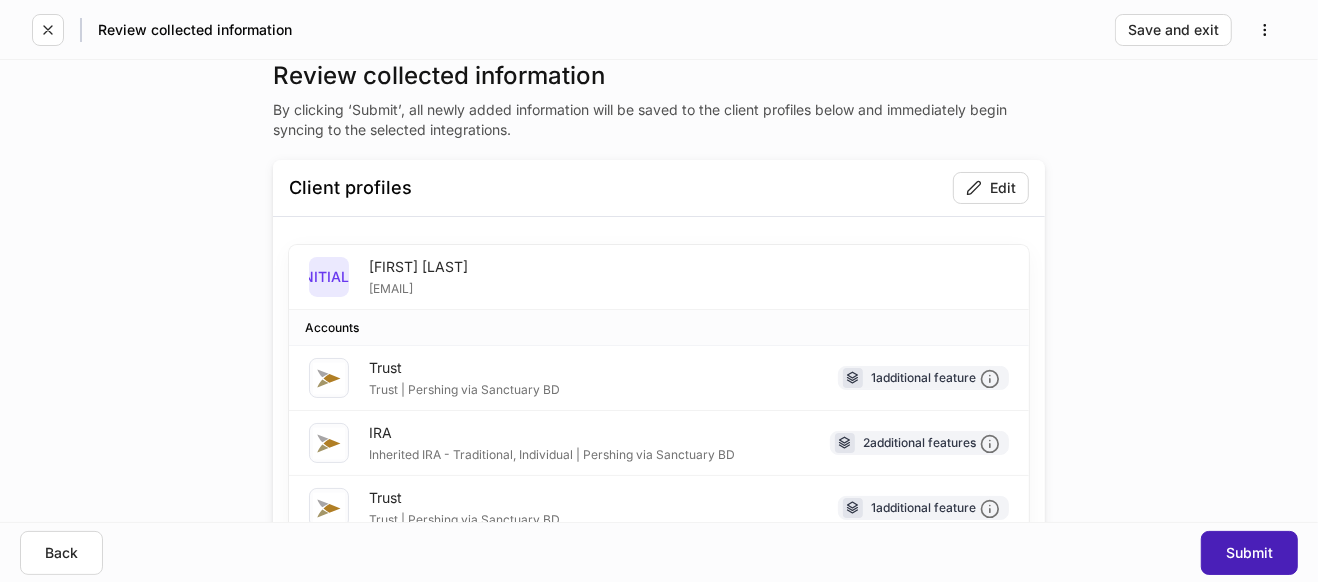 click on "Submit" at bounding box center (1249, 553) 